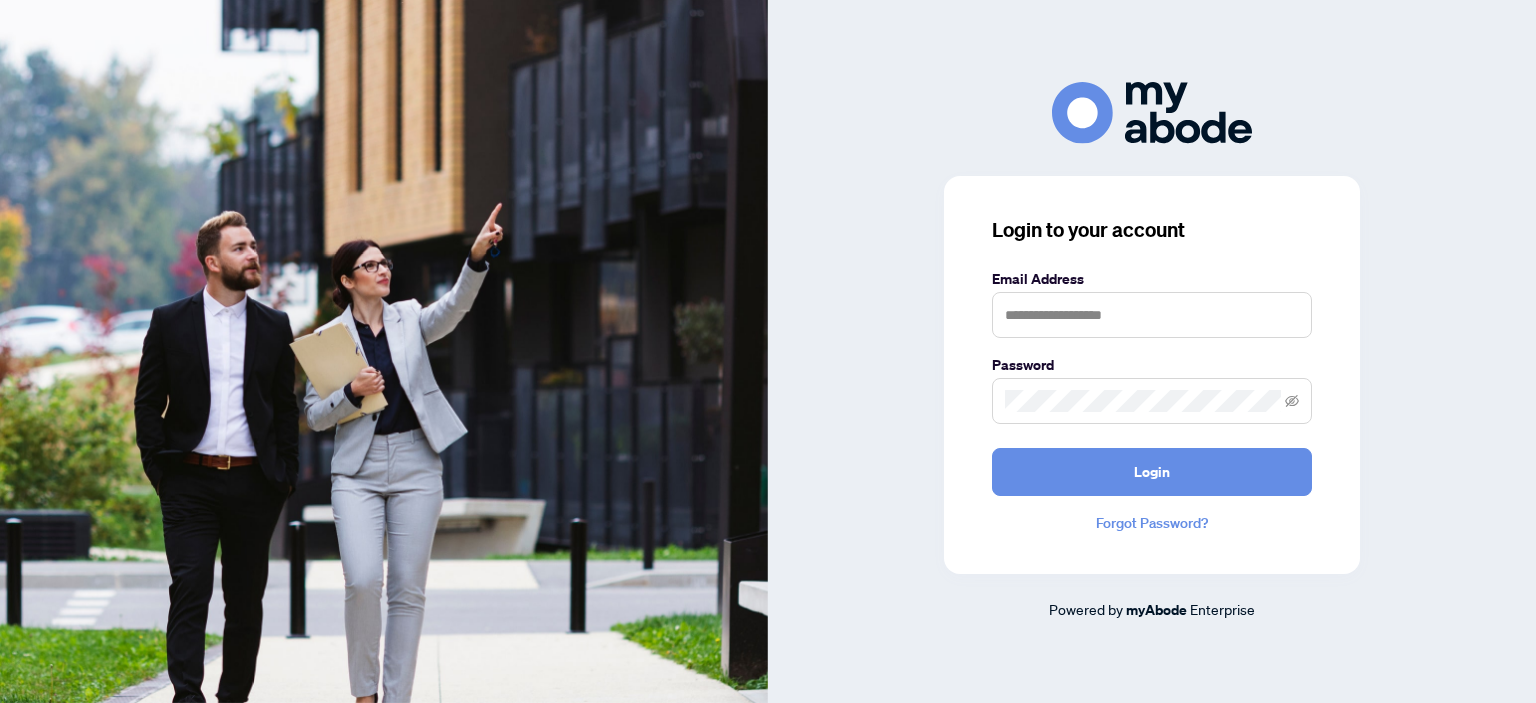scroll, scrollTop: 0, scrollLeft: 0, axis: both 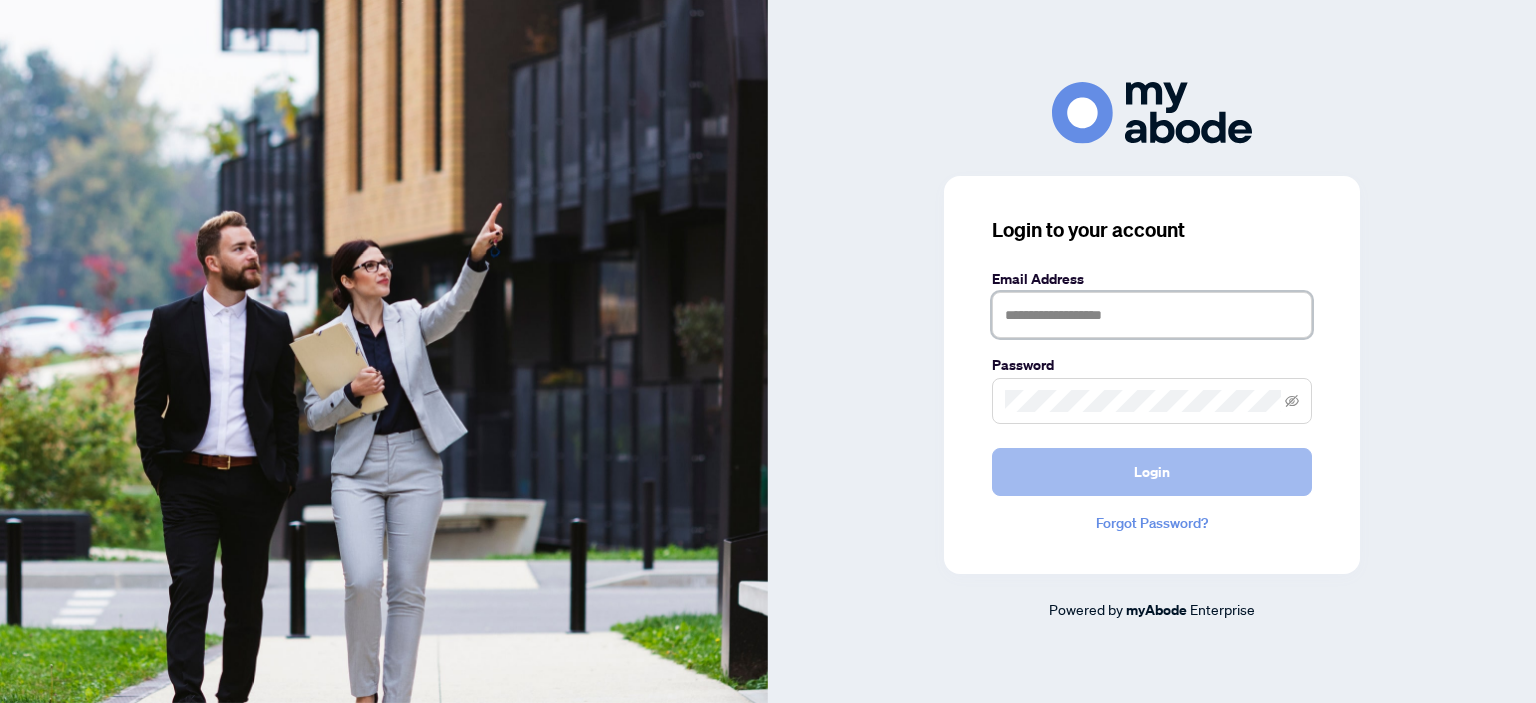 type on "**********" 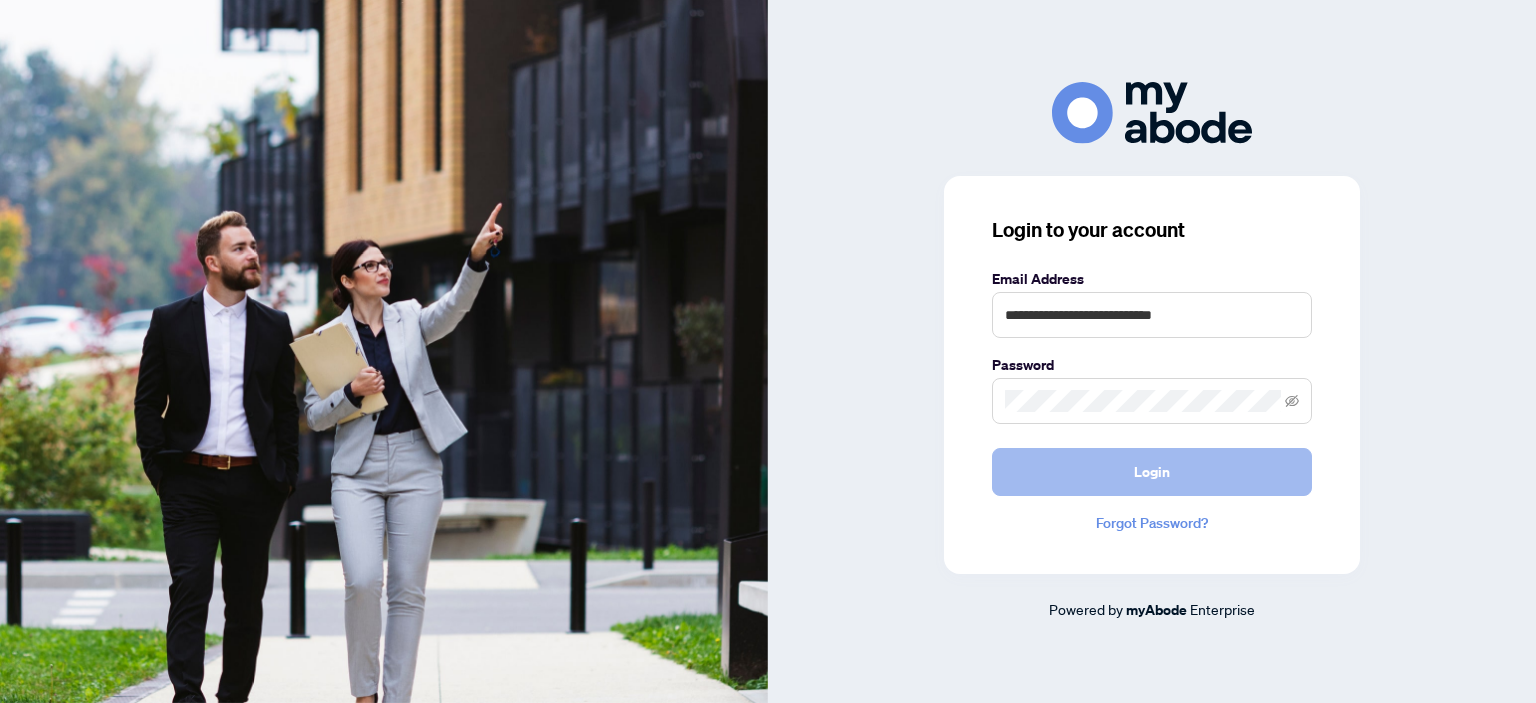 click on "Login" at bounding box center (1152, 472) 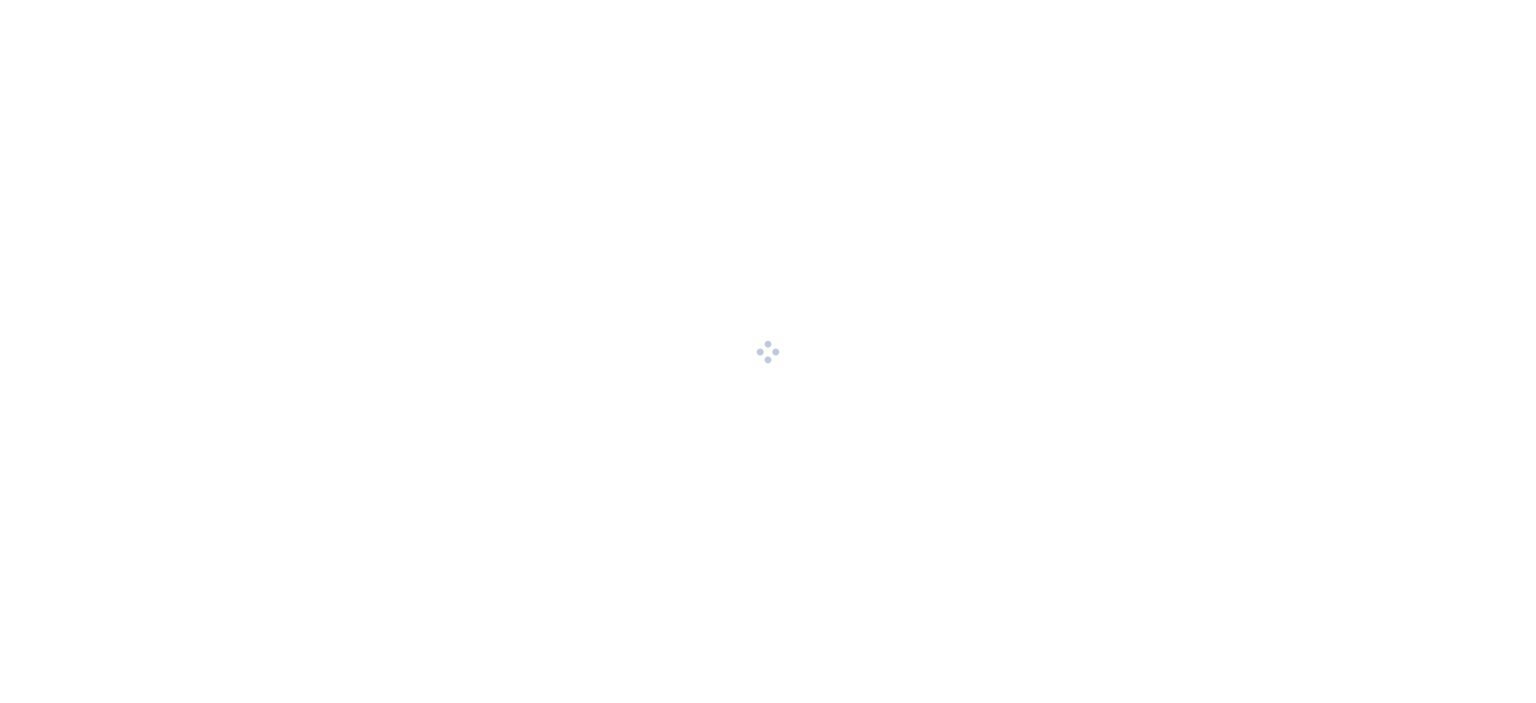 scroll, scrollTop: 0, scrollLeft: 0, axis: both 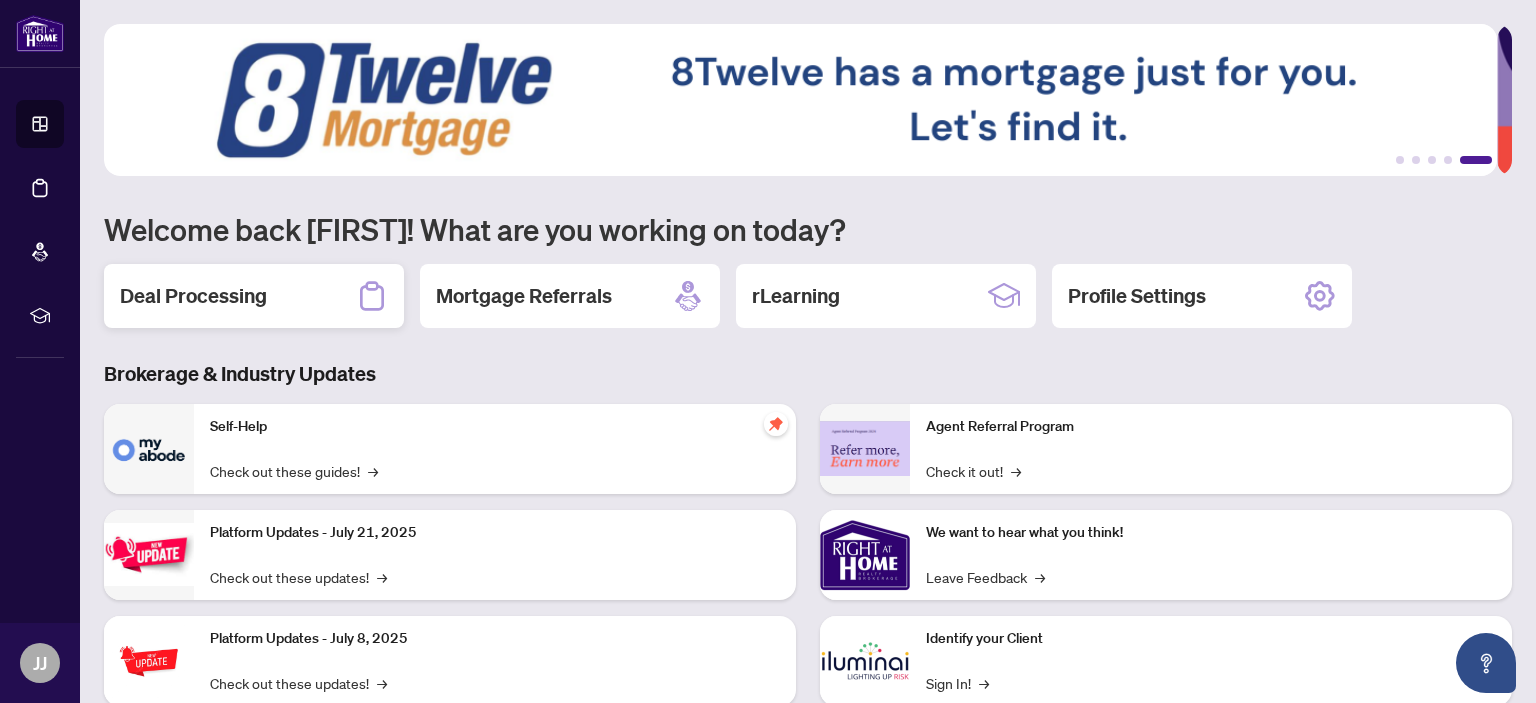 click on "Deal Processing" at bounding box center [193, 296] 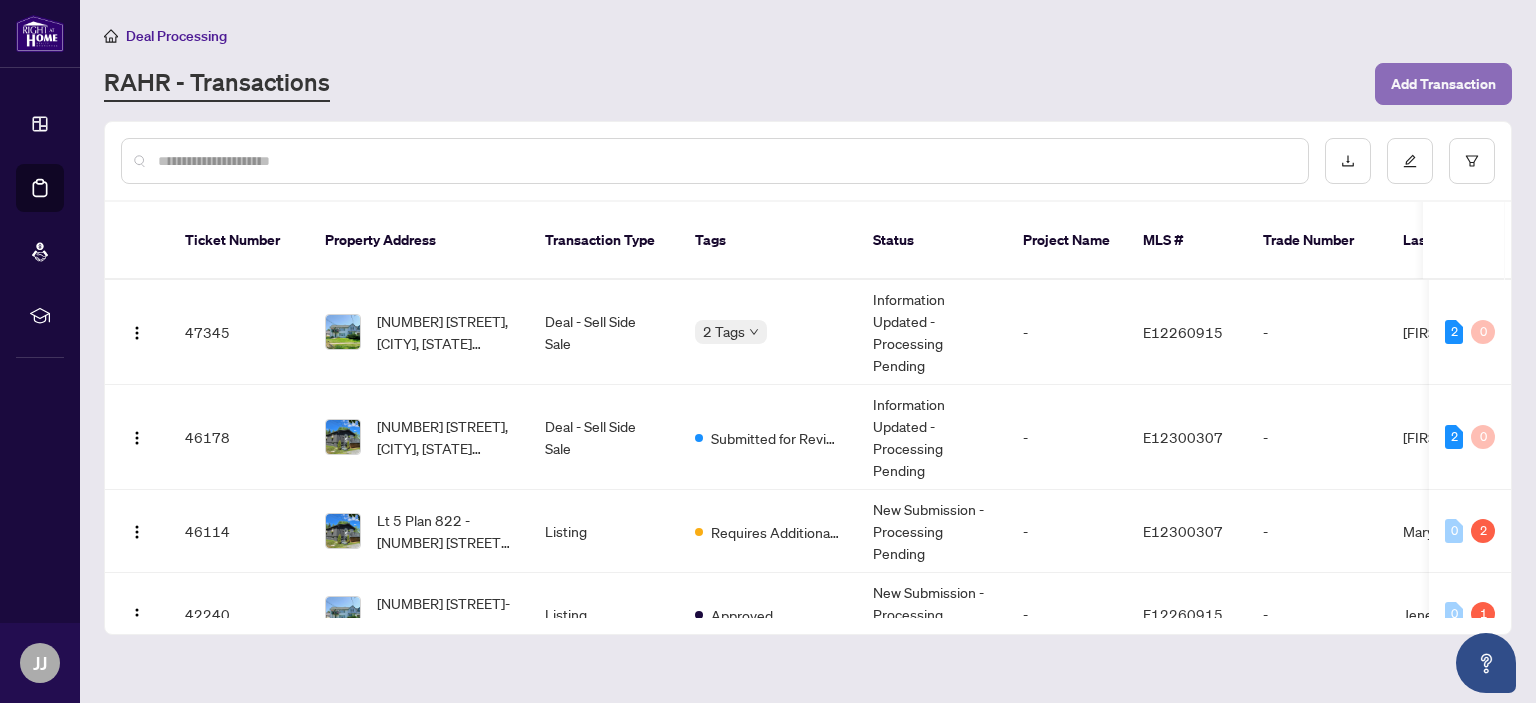 click on "Add Transaction" at bounding box center [1443, 84] 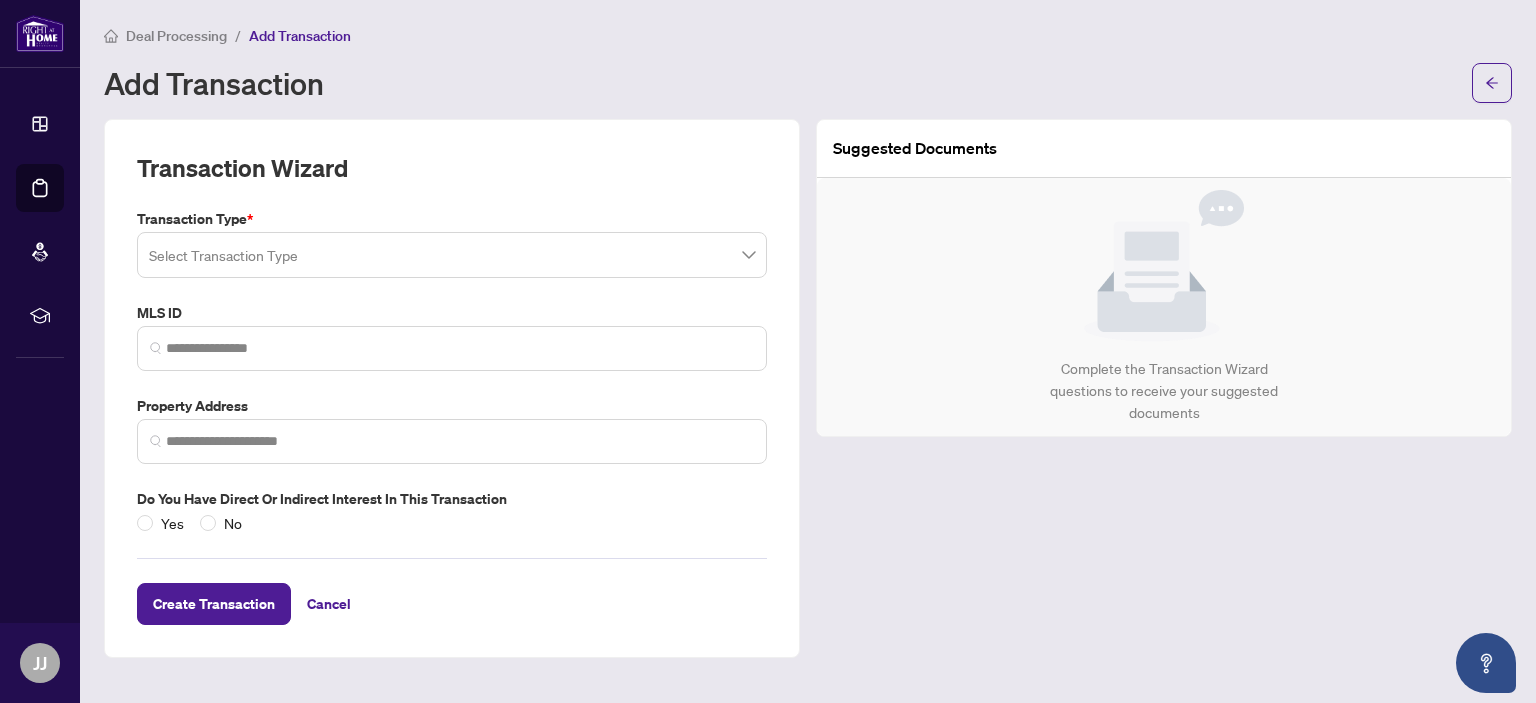 click at bounding box center (452, 255) 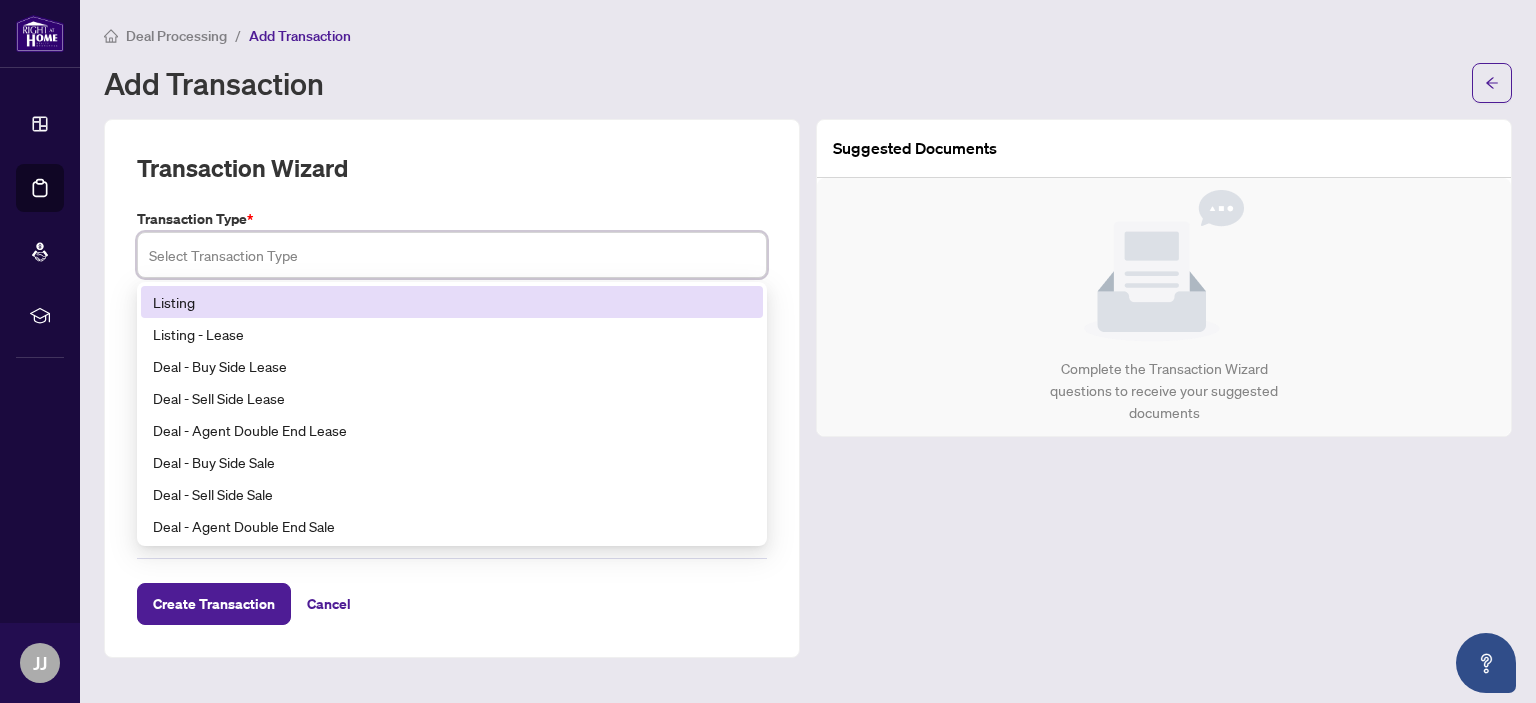click on "Listing" at bounding box center (452, 302) 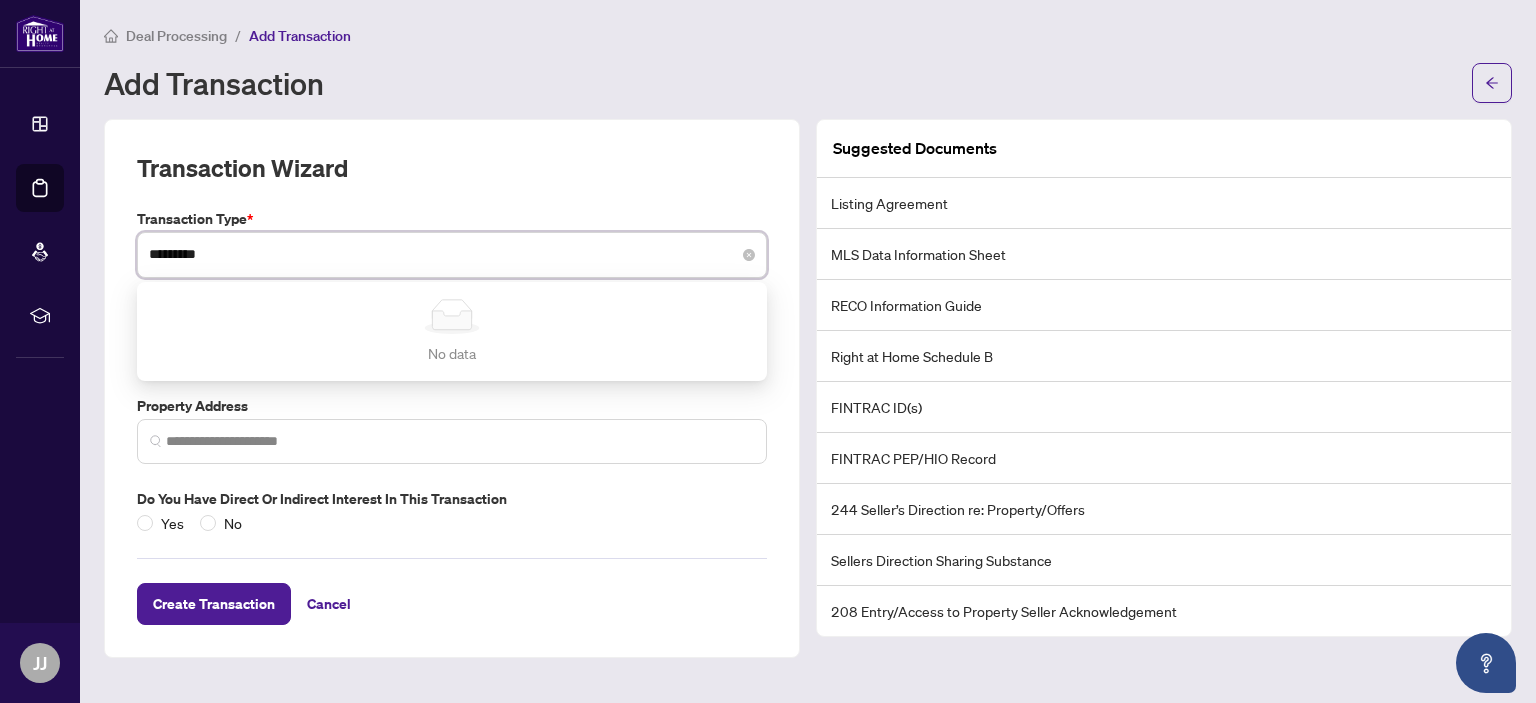 type on "*********" 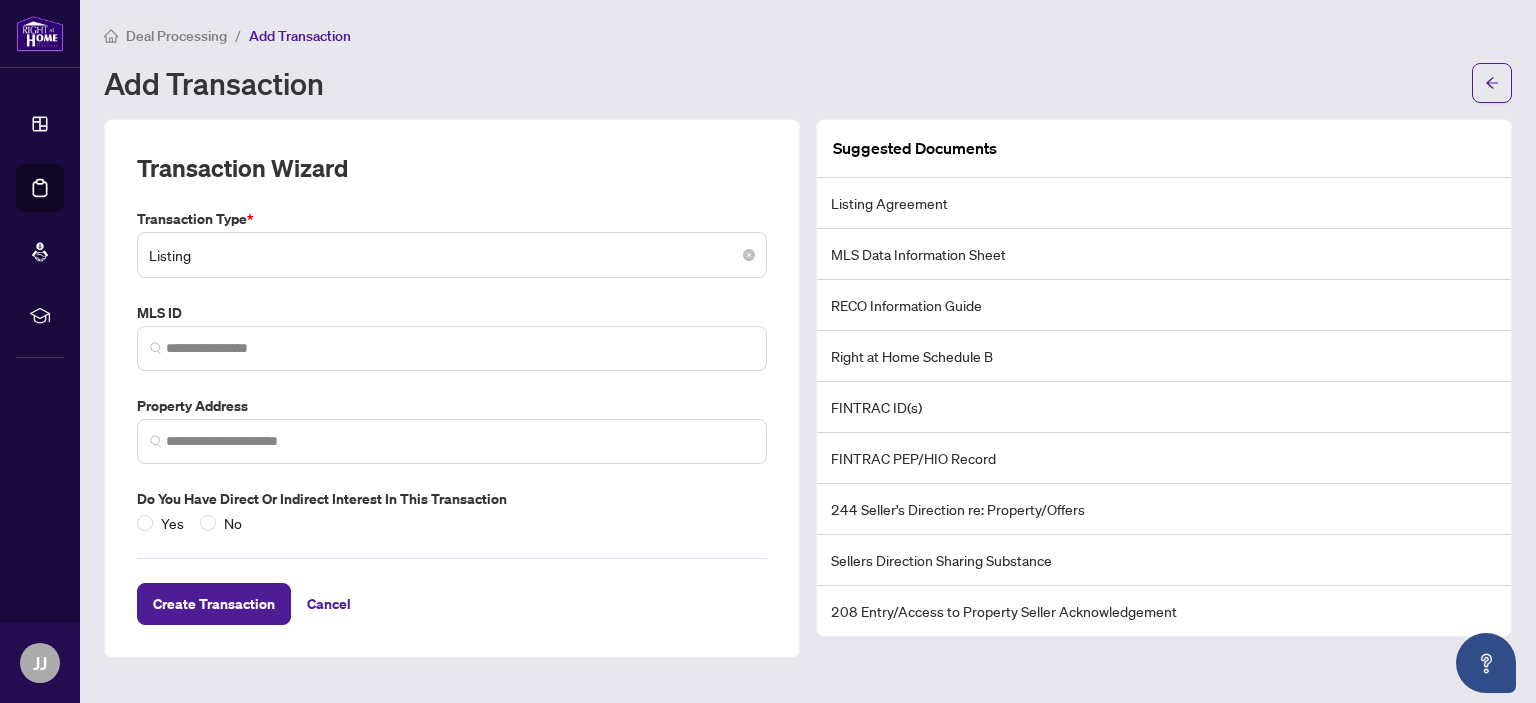 click on "Listing" at bounding box center (452, 255) 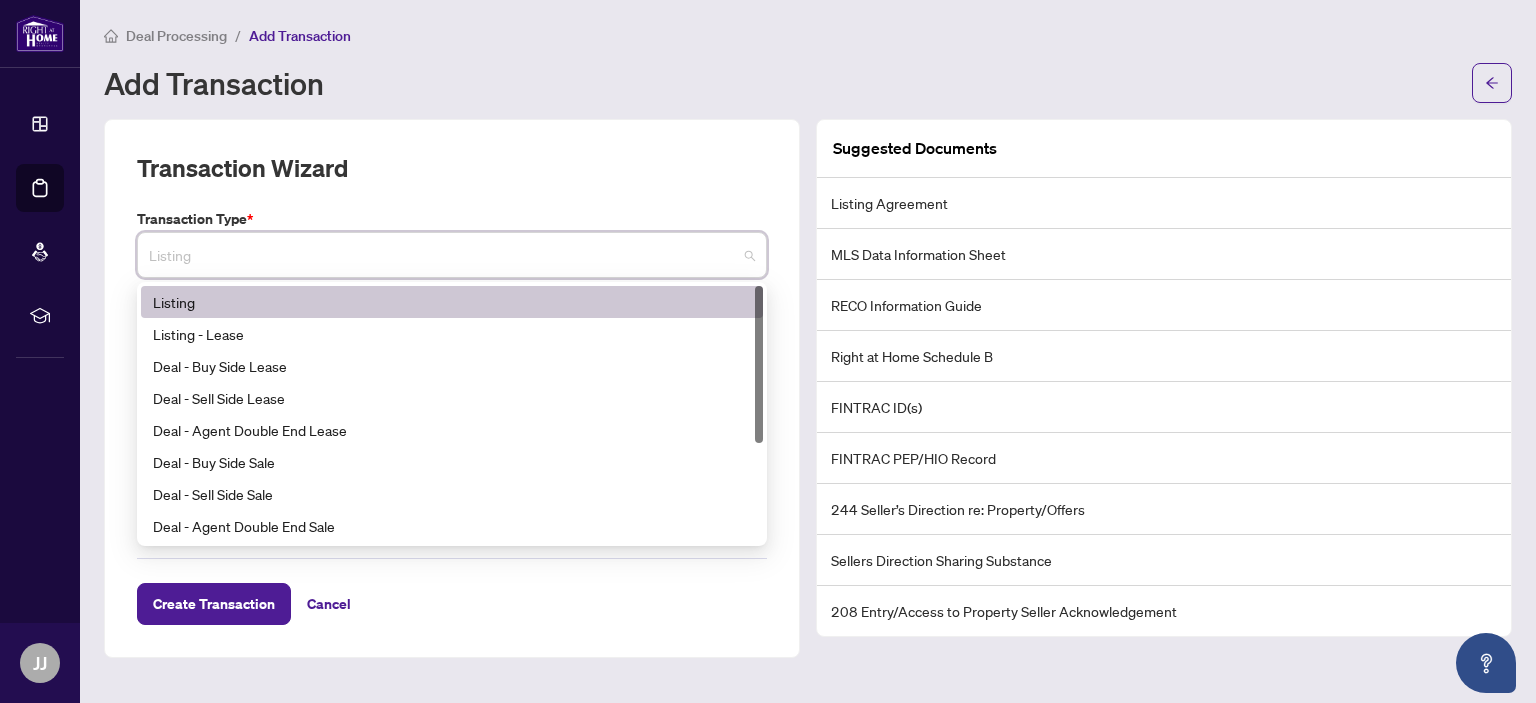 click on "Transaction Wizard" at bounding box center (452, 180) 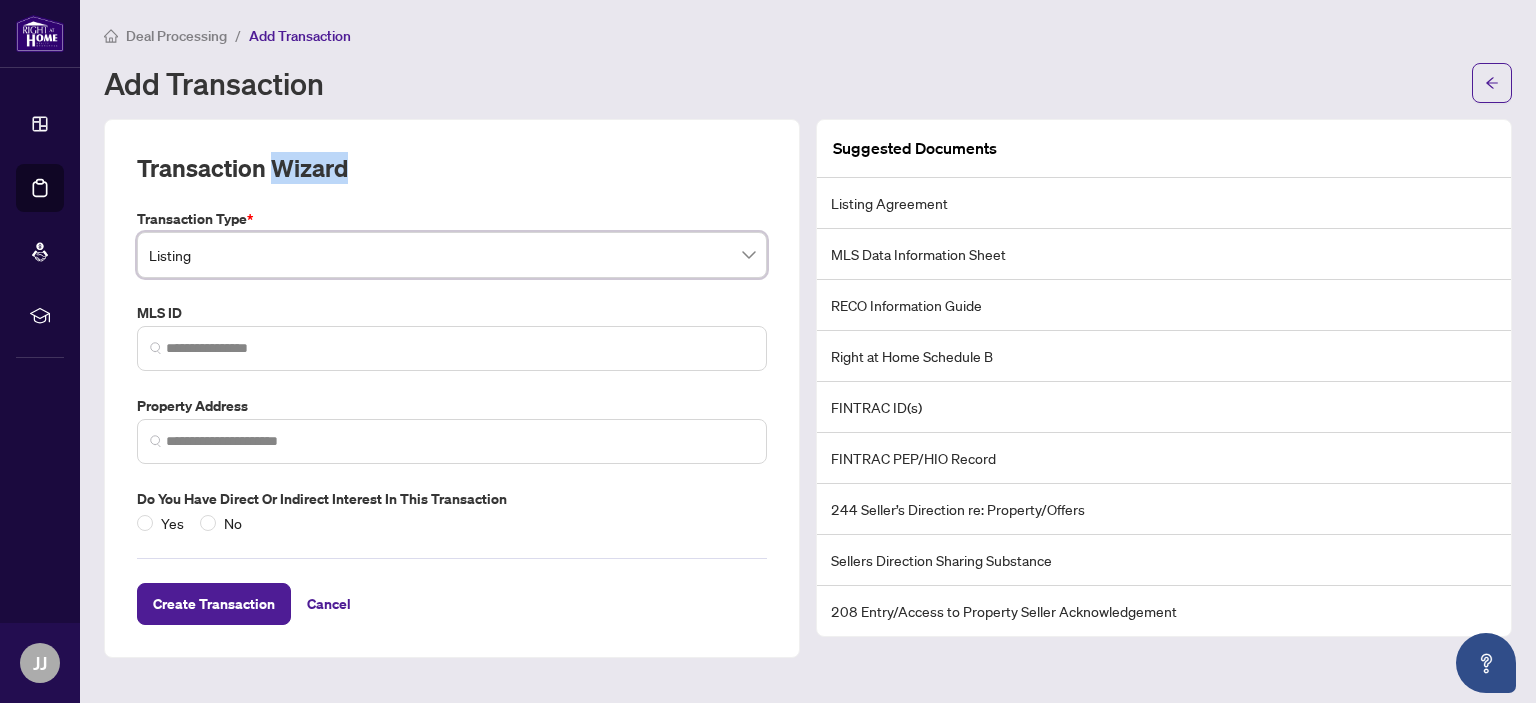 click on "Transaction Wizard" at bounding box center (452, 180) 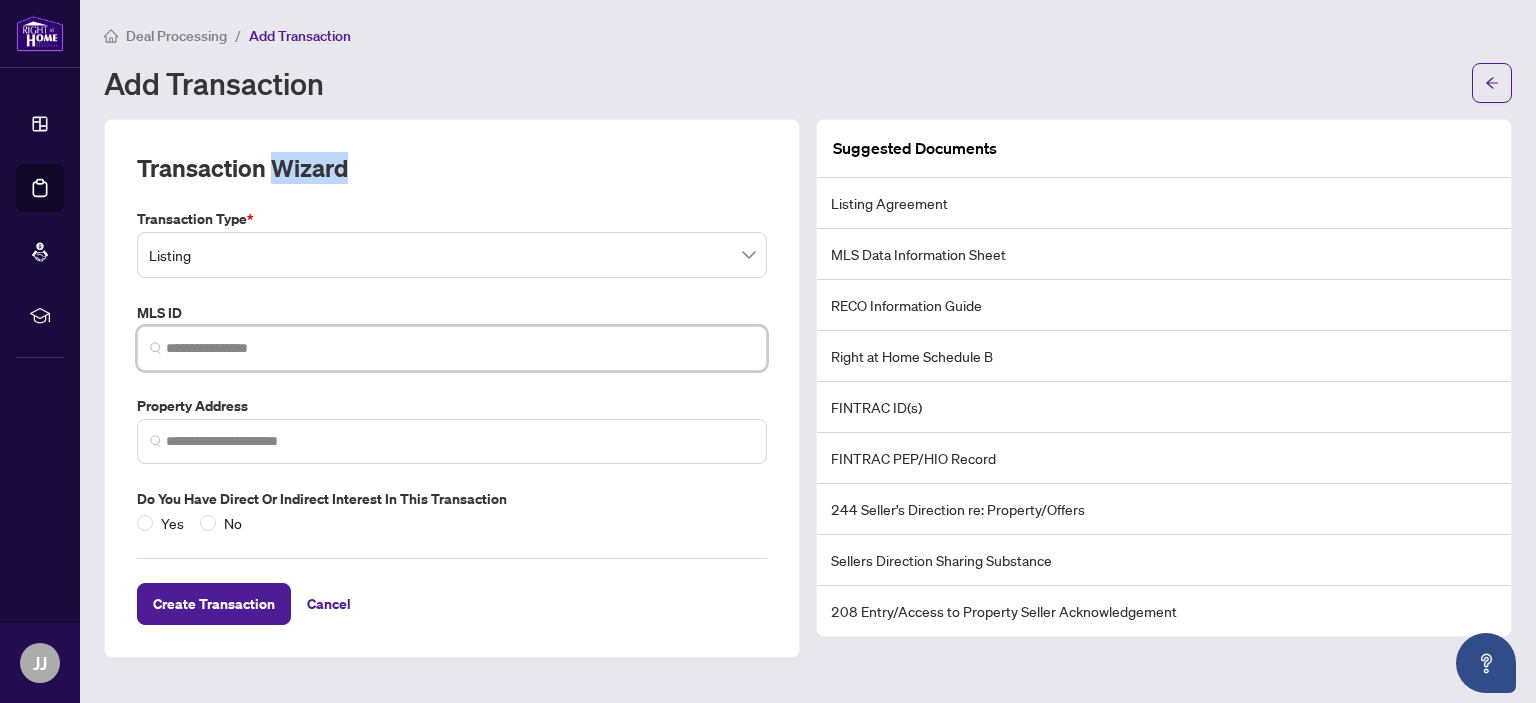 click at bounding box center [460, 348] 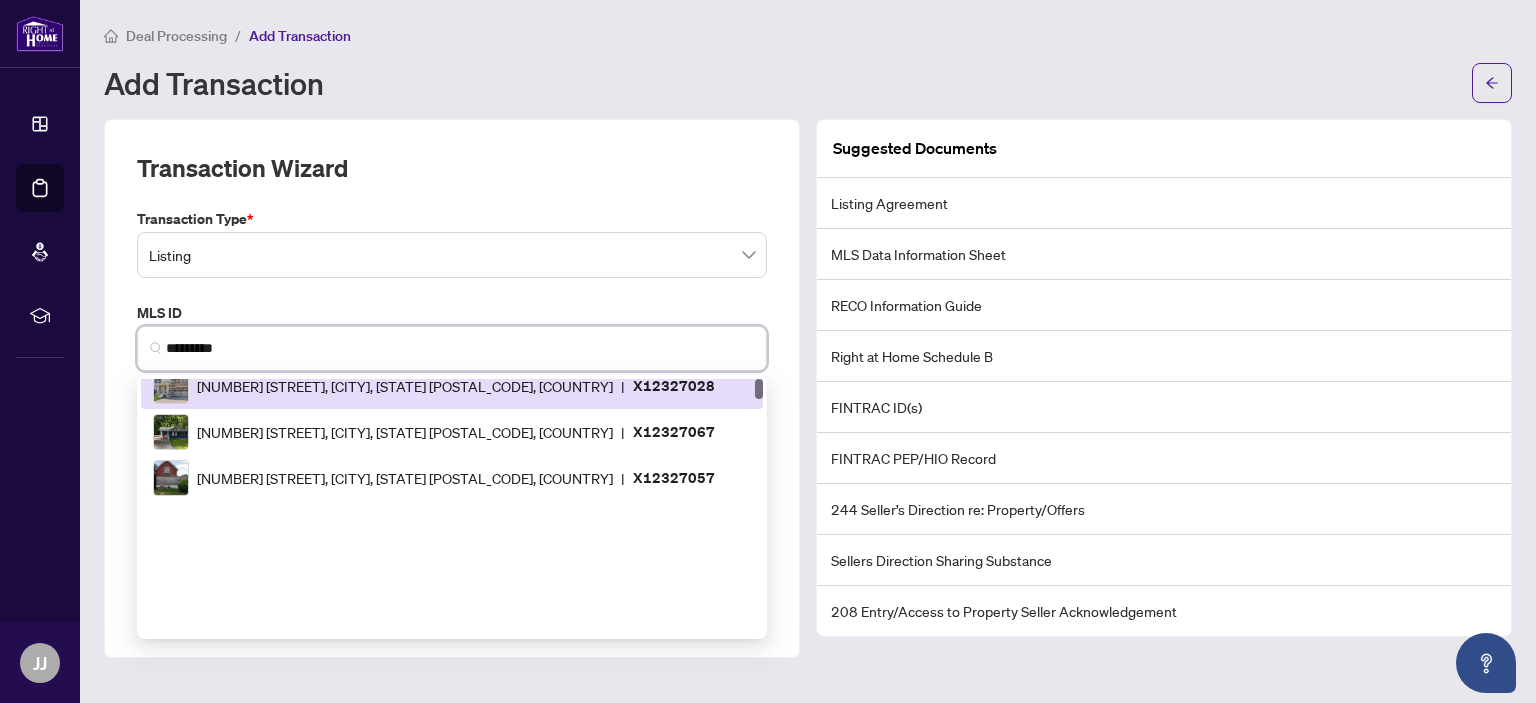 scroll, scrollTop: 0, scrollLeft: 0, axis: both 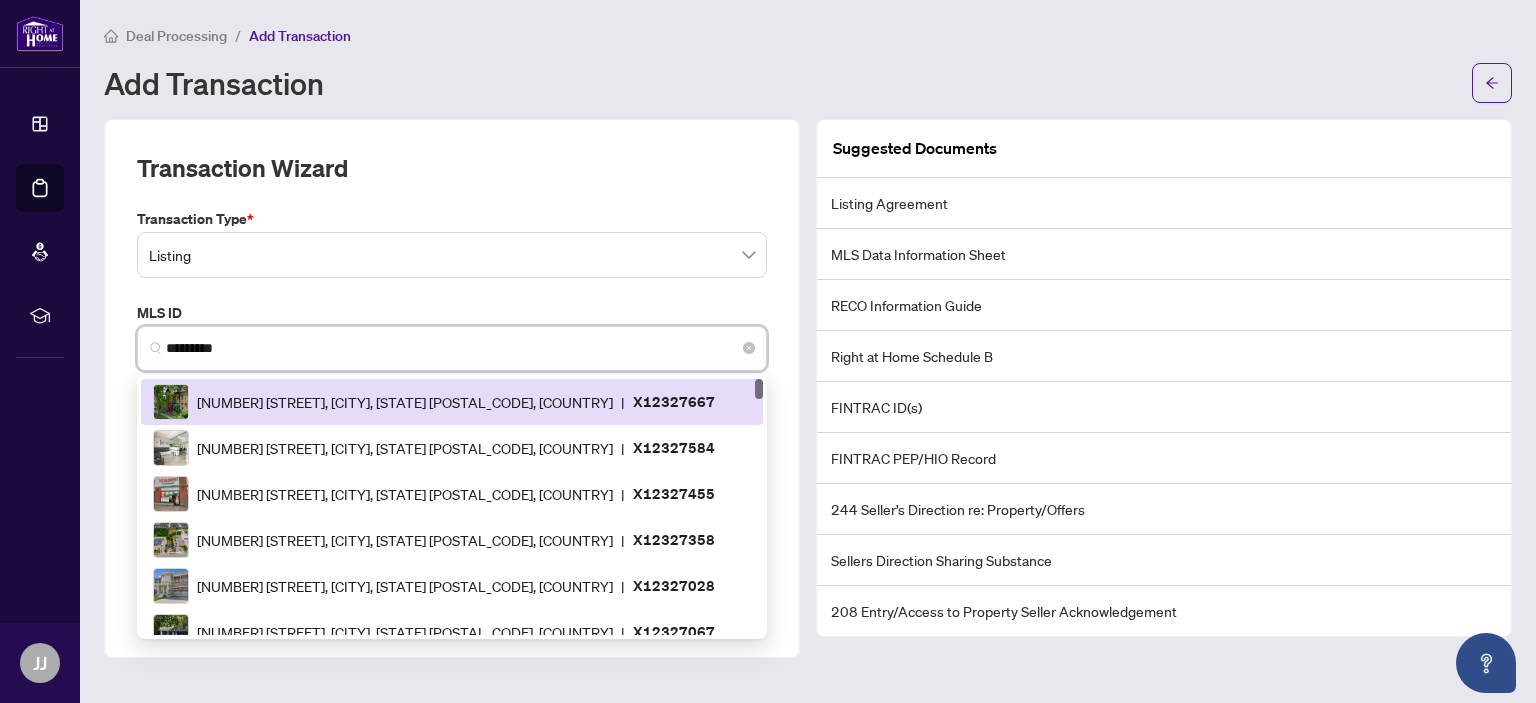 click on "*********" at bounding box center (452, 348) 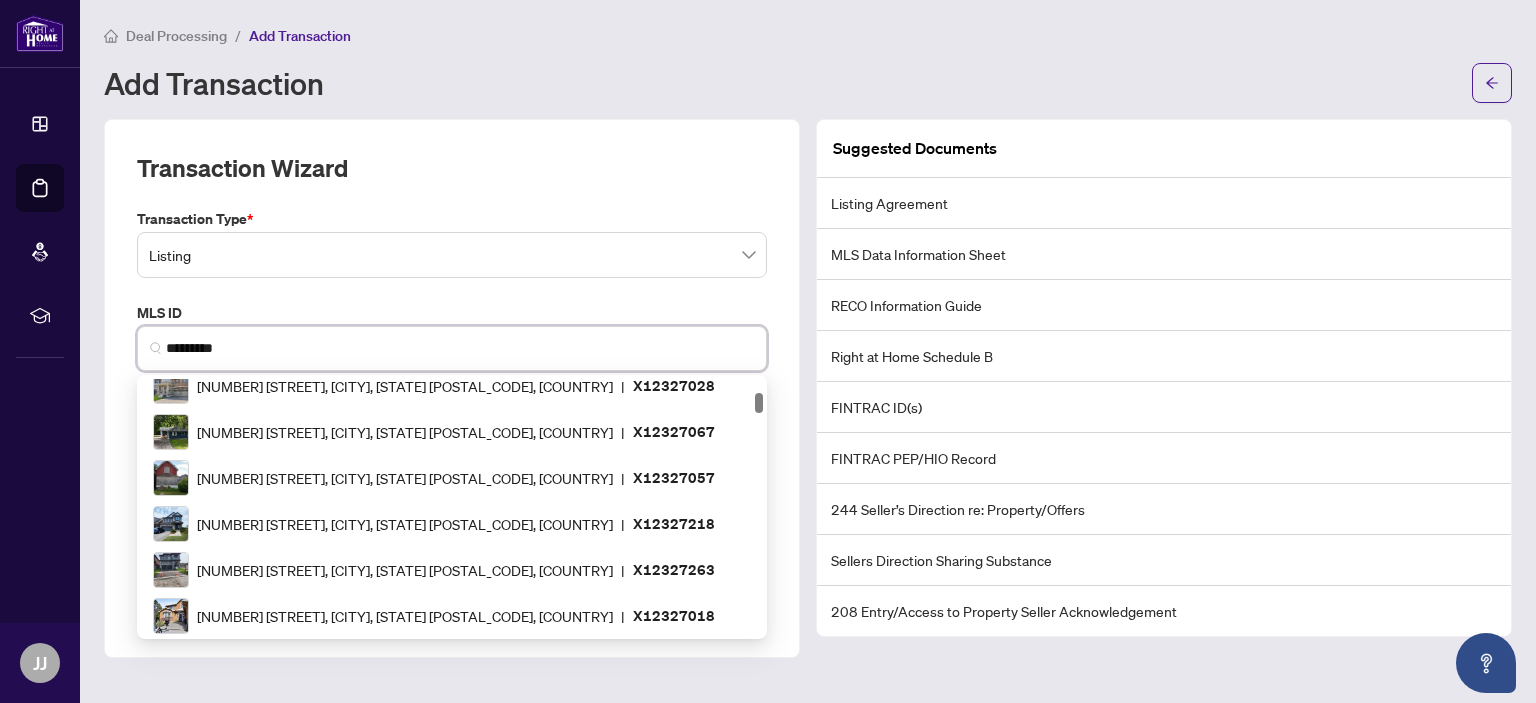 scroll, scrollTop: 0, scrollLeft: 0, axis: both 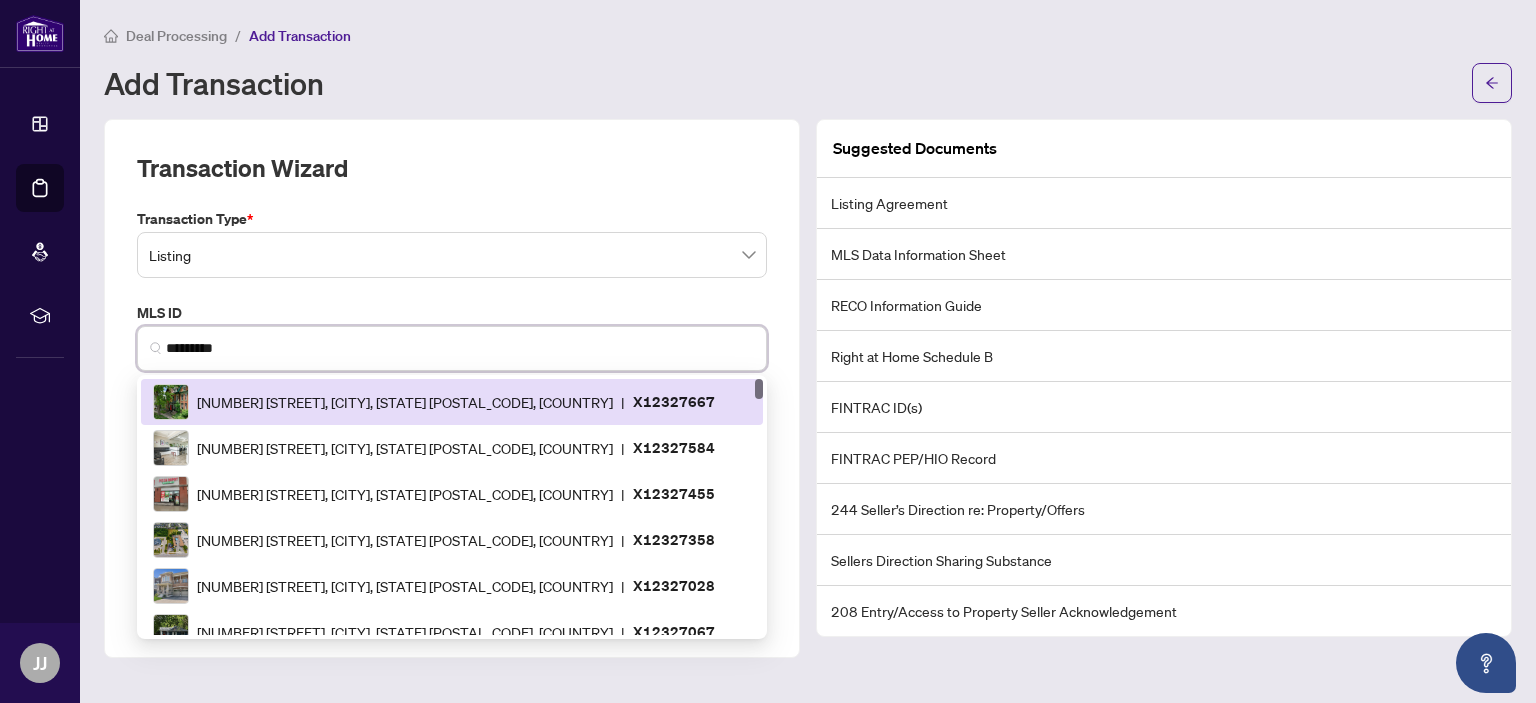 type on "*********" 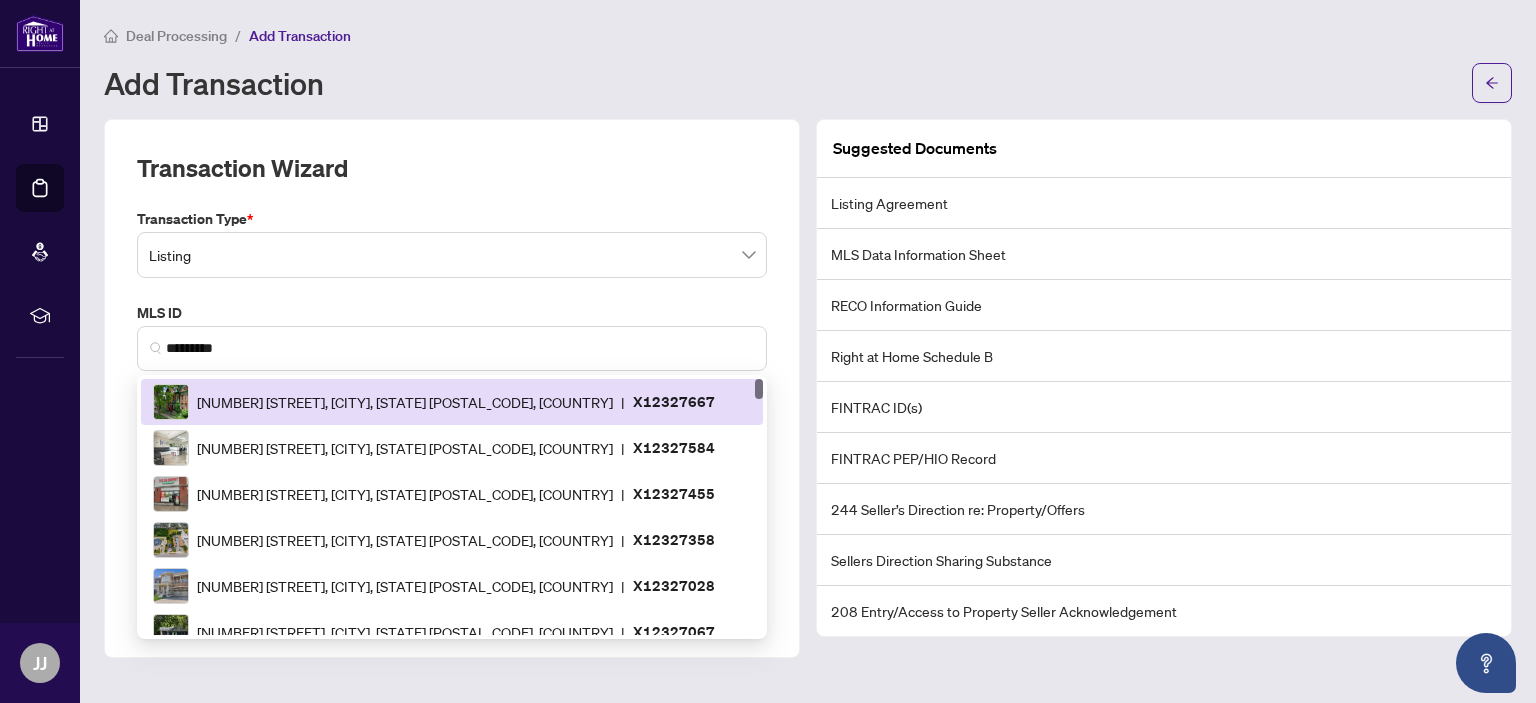 click on "Transaction Wizard Transaction Type * Listing 13 14 Listing Listing - Lease Deal - Buy Side Lease Deal - Sell Side Lease Deal - Agent Double End Lease Deal - Buy Side Sale Deal - Sell Side Sale Deal - Agent Double End Sale Deal - Sell Side Assignment Deal - Buy Side Assignment MLS ID ********* X12327667 X12327584 [NUMBER] [STREET], [CITY], [STATE] [POSTAL_CODE], [COUNTRY] | X12327667 [NUMBER] [STREET], [CITY], [STATE] [POSTAL_CODE], [COUNTRY] | X12327584 [NUMBER] [STREET], [CITY], [STATE] [POSTAL_CODE], [COUNTRY] | X12327455 [NUMBER] [STREET], [CITY], [STATE] [POSTAL_CODE], [COUNTRY] | X12327358 [NUMBER] [STREET], [CITY], [STATE] [POSTAL_CODE], [COUNTRY] | X12327028 [NUMBER] [STREET], [CITY], [STATE] [POSTAL_CODE], [COUNTRY] | X12327067 [NUMBER] [STREET], [CITY], [STATE] [POSTAL_CODE], [COUNTRY] | X12327057 [NUMBER] [STREET], [CITY], [STATE] [POSTAL_CODE], [COUNTRY] | X12327057 Property Address Do you have direct or indirect interest in this transaction Yes No Create Transaction Cancel" at bounding box center [452, 388] 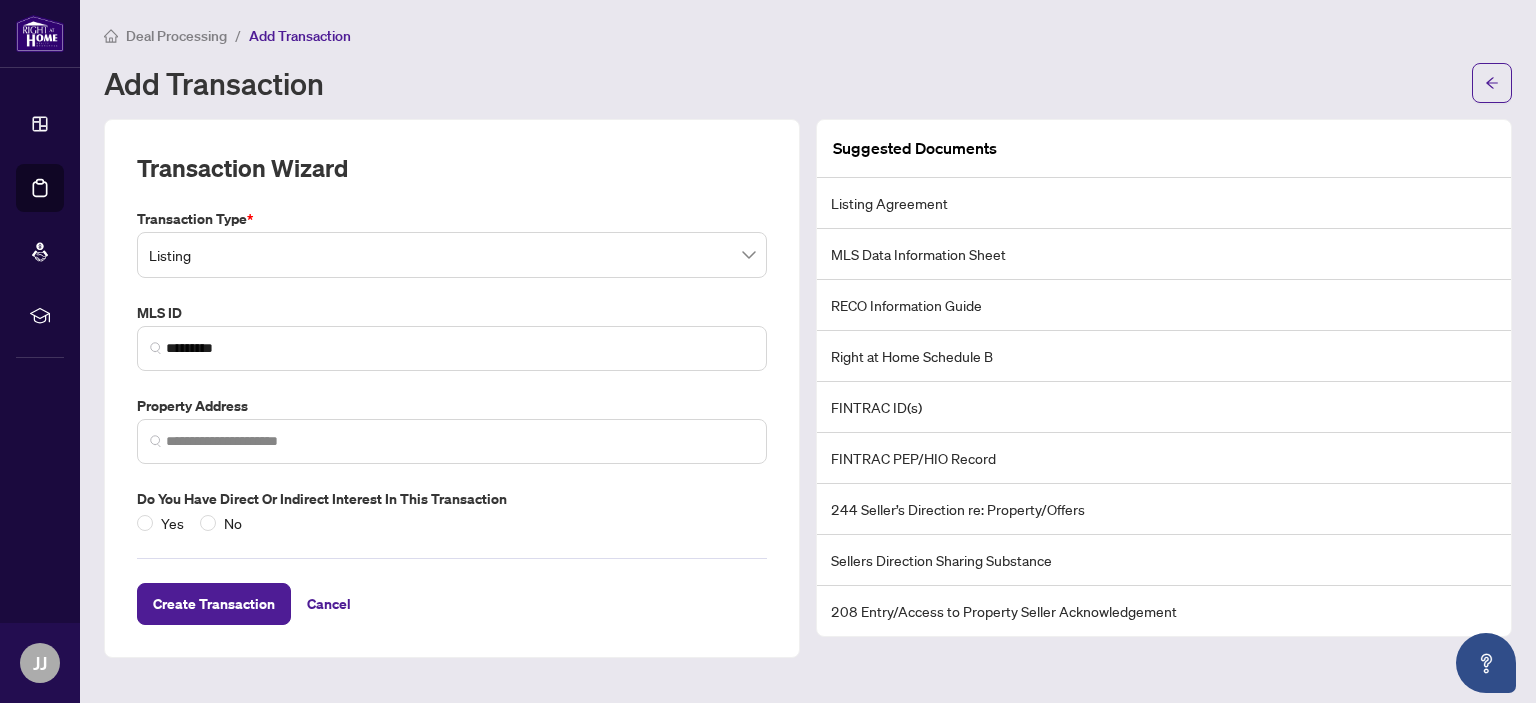 click on "Transaction Wizard Transaction Type * Listing 13 14 Listing Listing - Lease Deal - Buy Side Lease Deal - Sell Side Lease Deal - Agent Double End Lease Deal - Buy Side Sale Deal - Sell Side Sale Deal - Agent Double End Sale Deal - Sell Side Assignment Deal - Buy Side Assignment MLS ID ********* X12327667 X12327584 [NUMBER] [STREET], [CITY], [STATE] [POSTAL_CODE], [COUNTRY] | X12327667 [NUMBER] [STREET], [CITY], [STATE] [POSTAL_CODE], [COUNTRY] | X12327584 [NUMBER] [STREET], [CITY], [STATE] [POSTAL_CODE], [COUNTRY] | X12327455 [NUMBER] [STREET], [CITY], [STATE] [POSTAL_CODE], [COUNTRY] | X12327358 [NUMBER] [STREET], [CITY], [STATE] [POSTAL_CODE], [COUNTRY] | X12327028 [NUMBER] [STREET], [CITY], [STATE] [POSTAL_CODE], [COUNTRY] | X12327067 [NUMBER] [STREET], [CITY], [STATE] [POSTAL_CODE], [COUNTRY] | X12327057 [NUMBER] [STREET], [CITY], [STATE] [POSTAL_CODE], [COUNTRY] | X12327057 Property Address Do you have direct or indirect interest in this transaction Yes No Create Transaction Cancel" at bounding box center [452, 388] 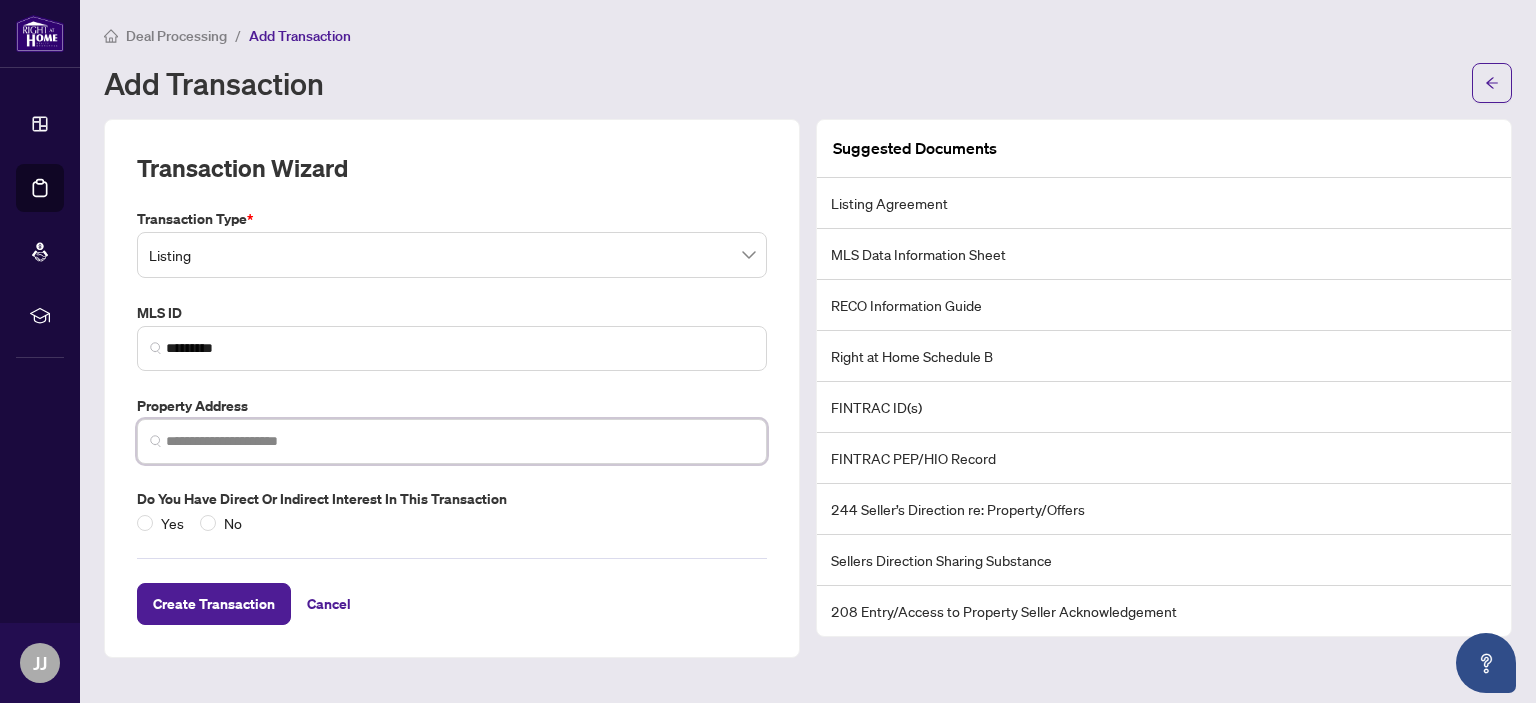 click at bounding box center [460, 441] 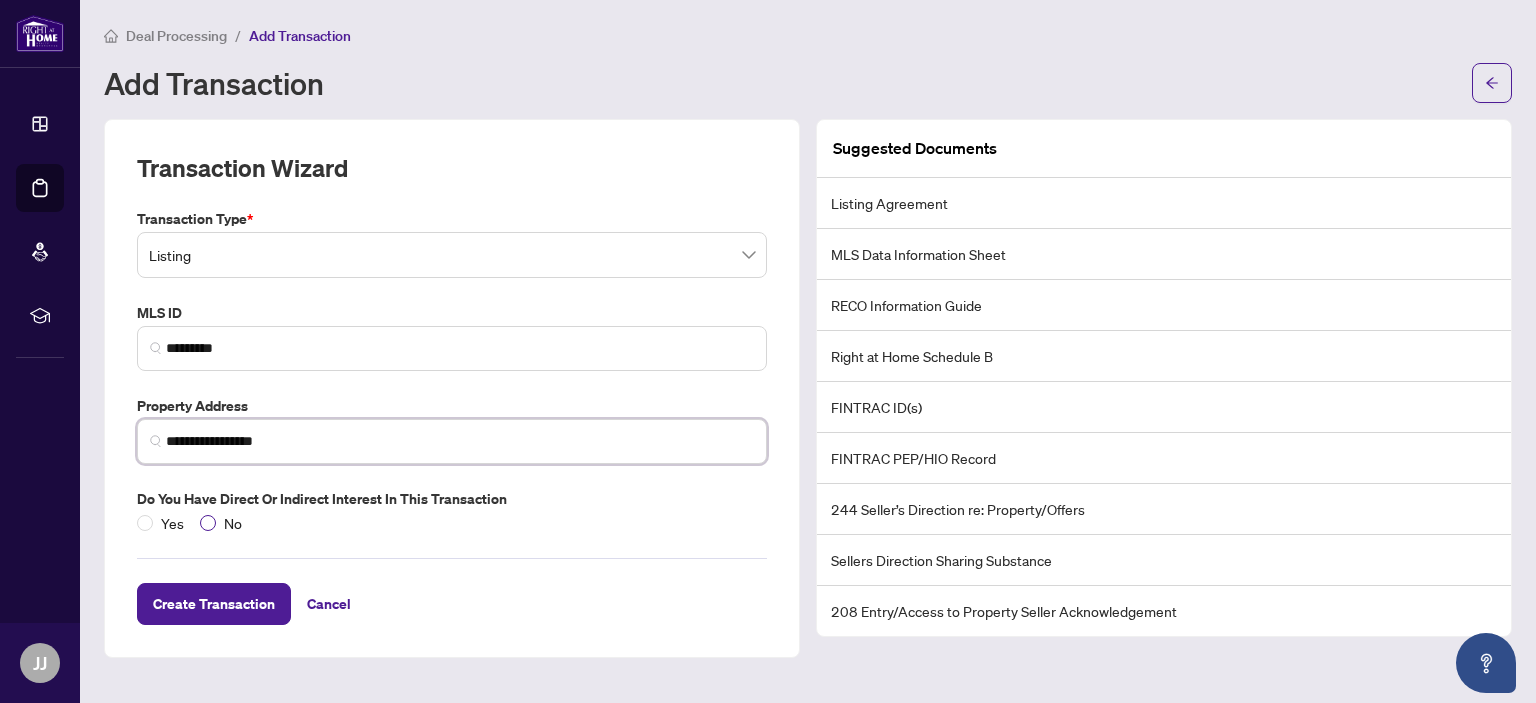 type on "**********" 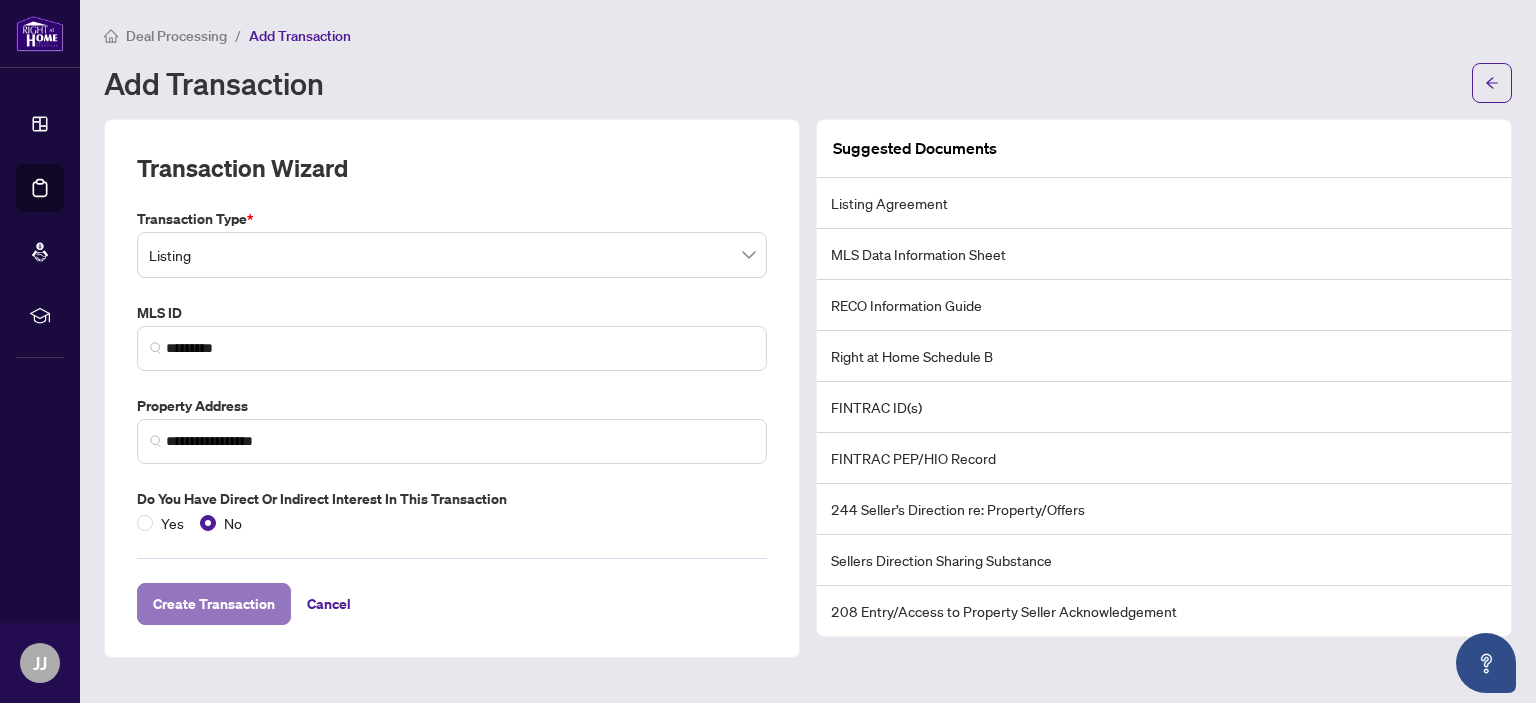 click on "Create Transaction" at bounding box center (214, 604) 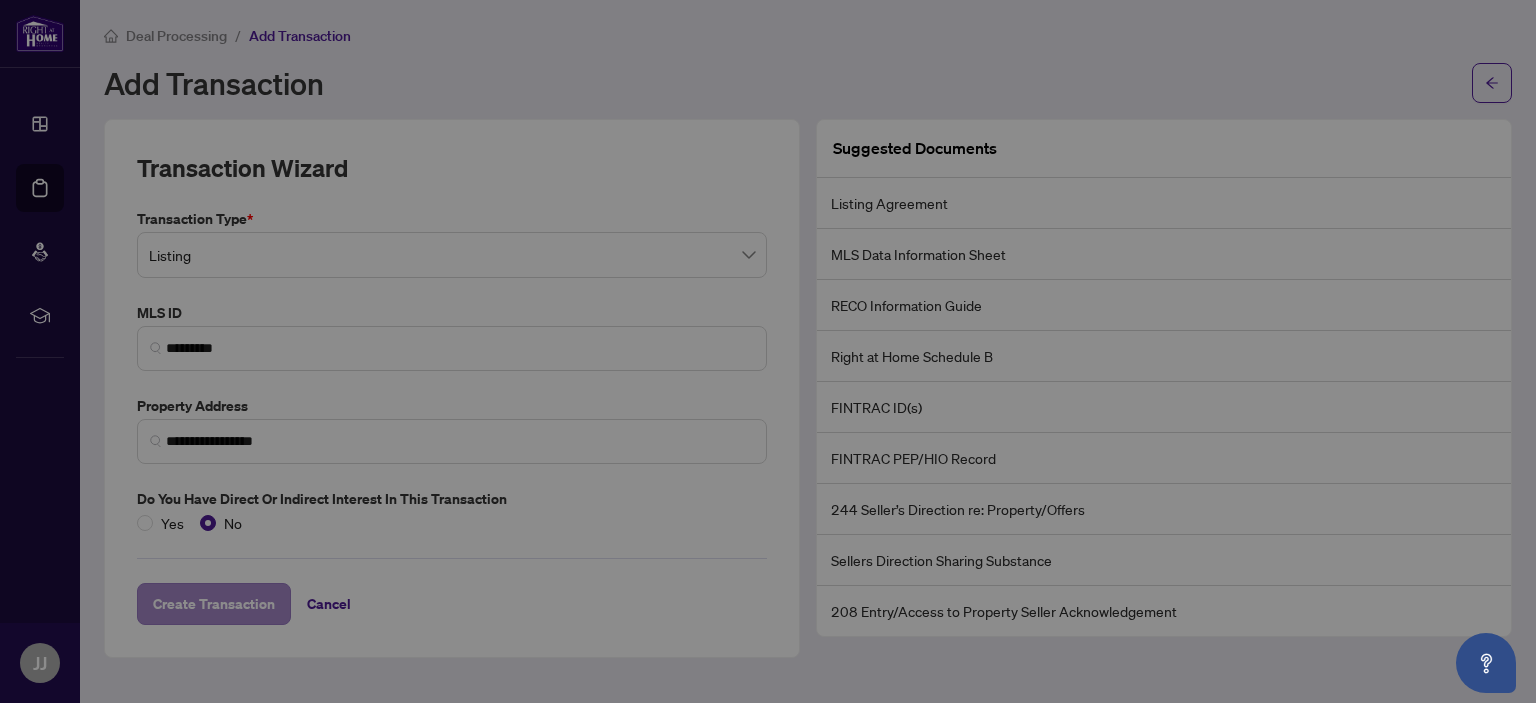 click on "One moment while we create your transaction... Do not close or refresh the browser. Cancel OK" at bounding box center (768, 351) 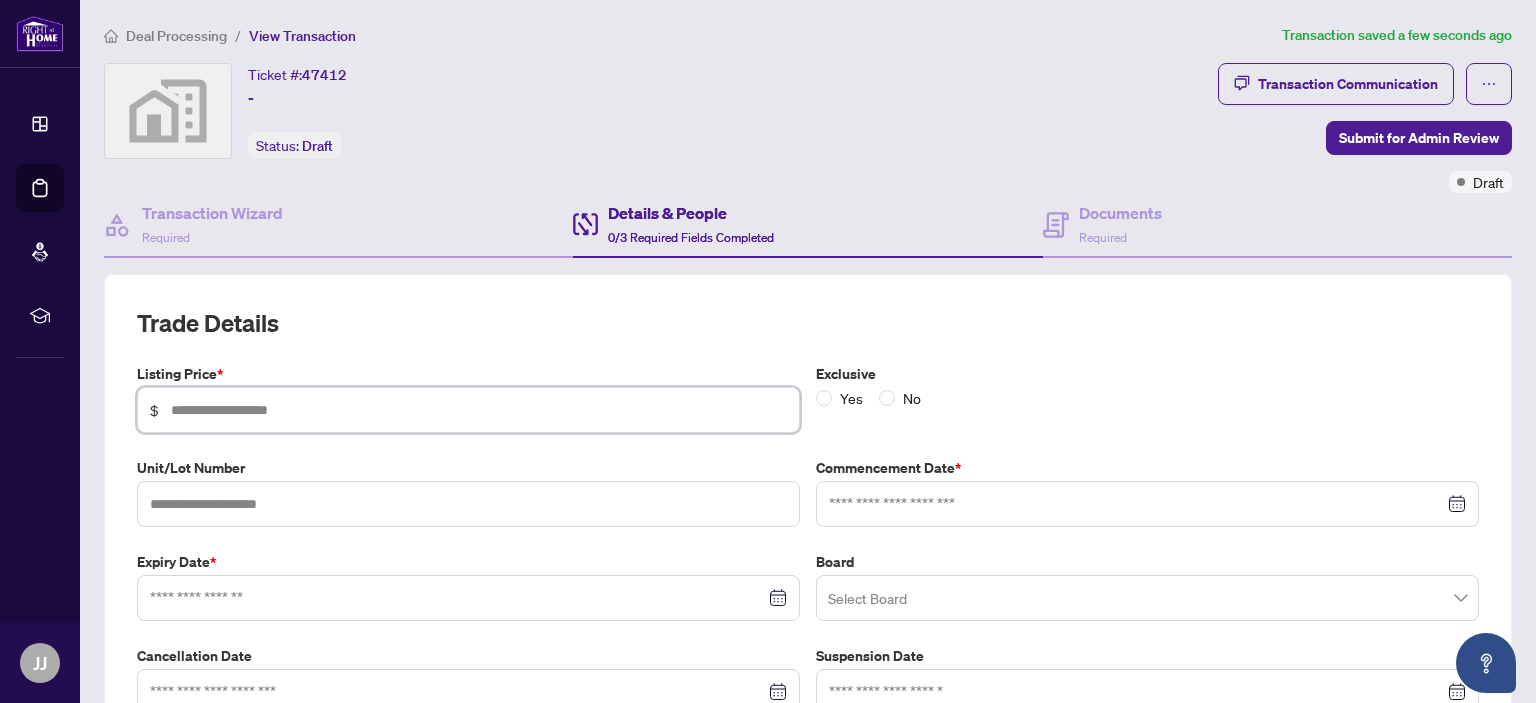 click at bounding box center (479, 410) 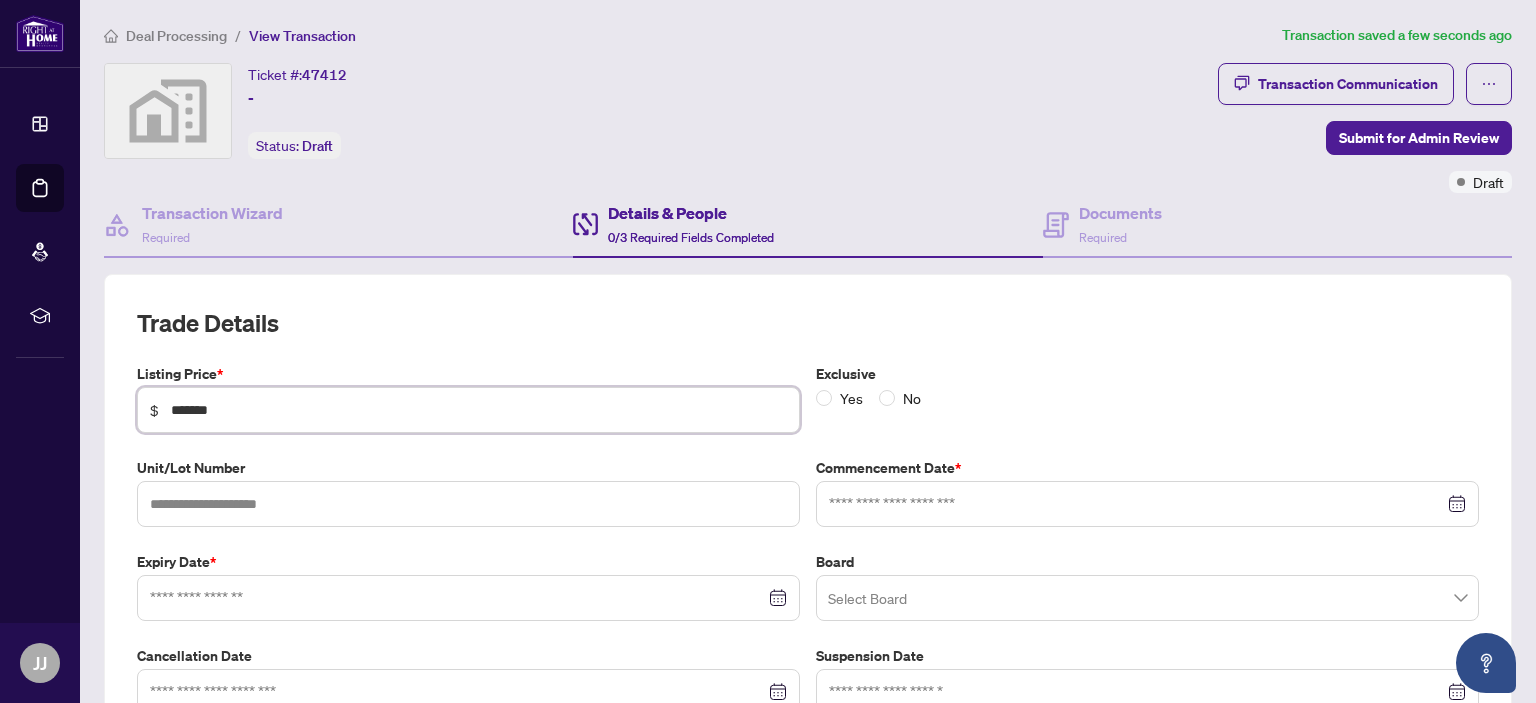 type on "*******" 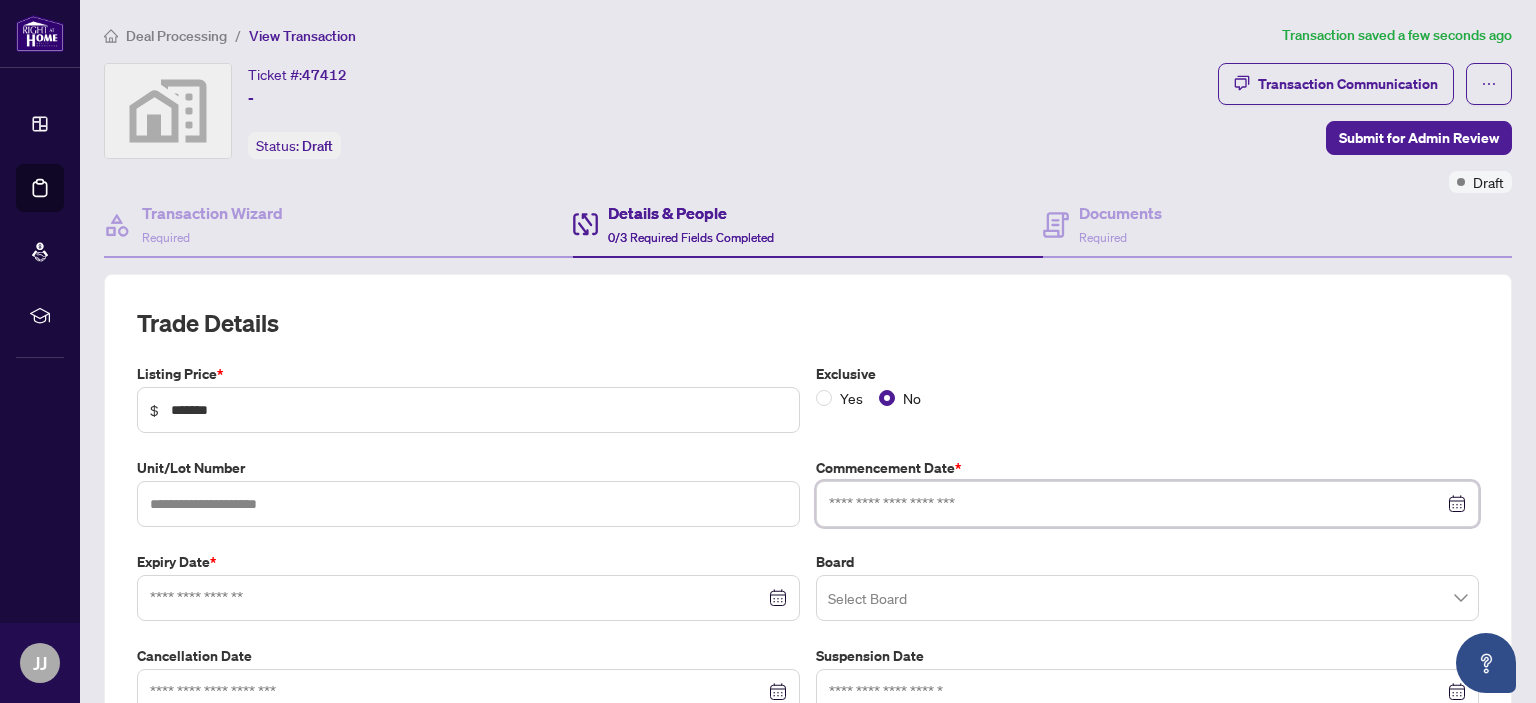 click at bounding box center [1136, 504] 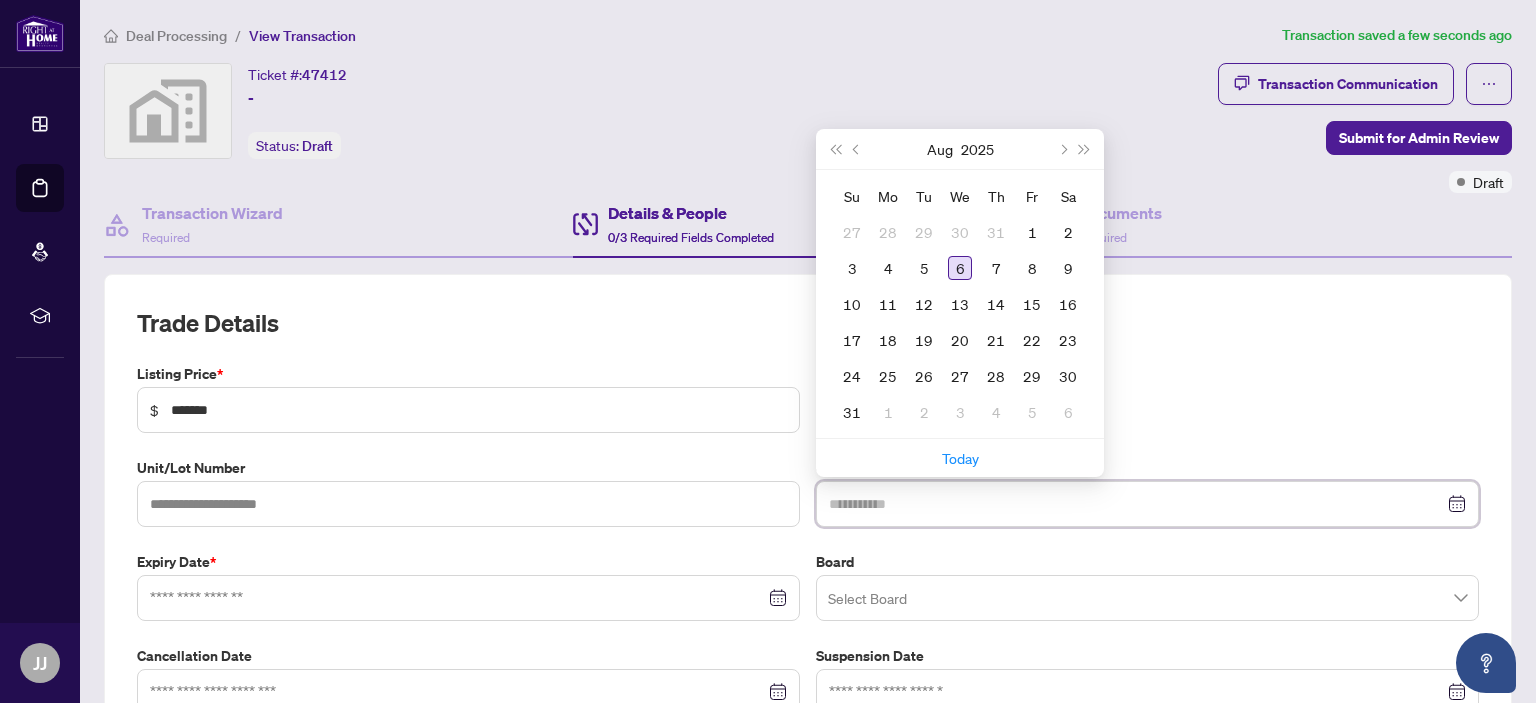 type on "**********" 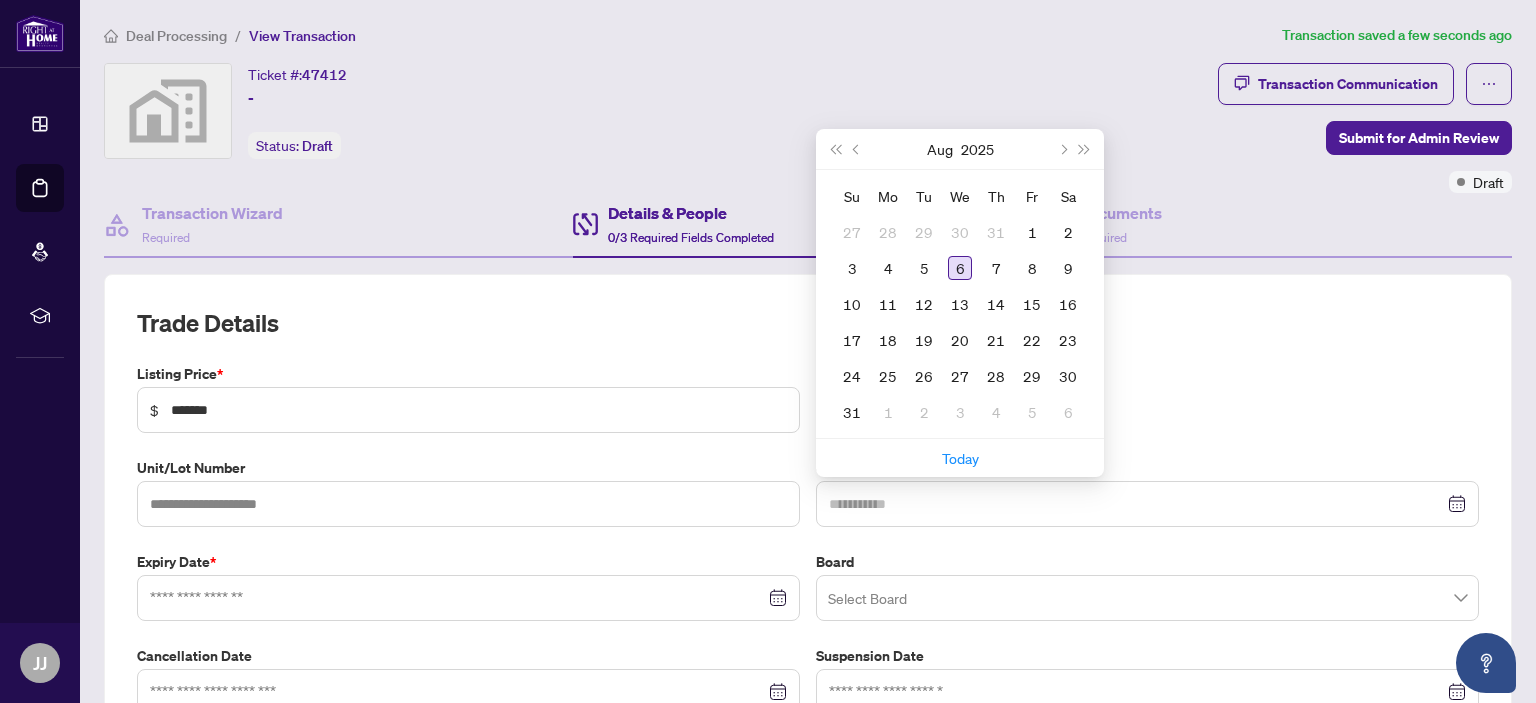 click on "6" at bounding box center (960, 268) 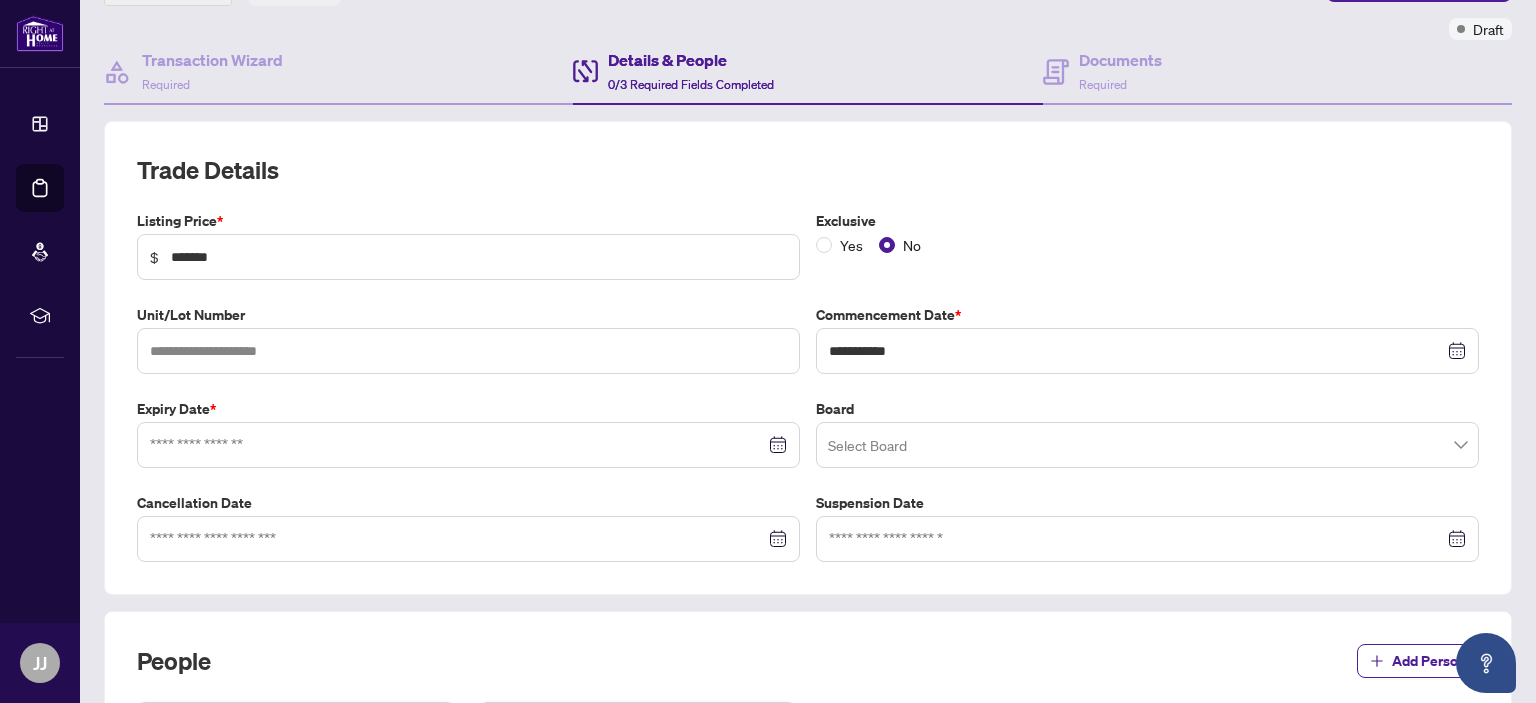 scroll, scrollTop: 200, scrollLeft: 0, axis: vertical 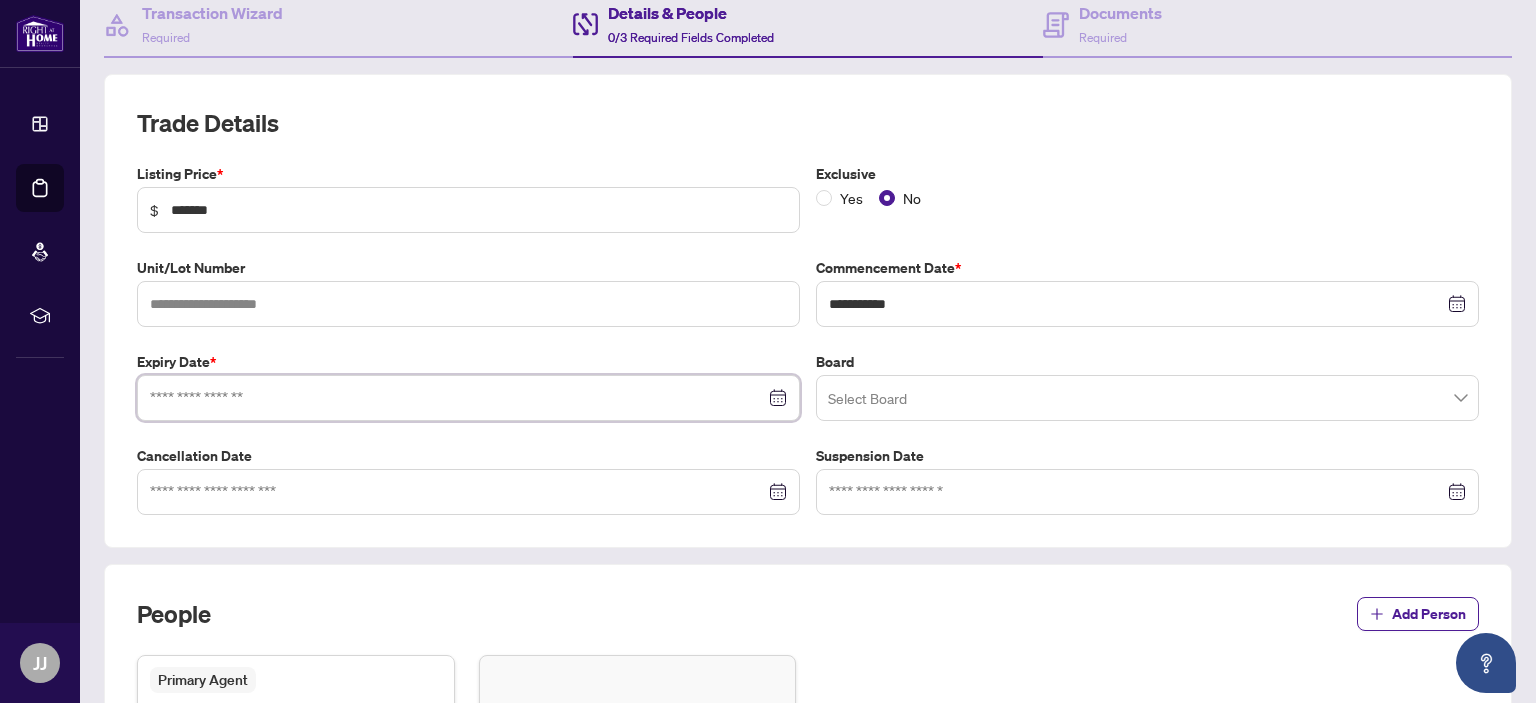 click at bounding box center (457, 398) 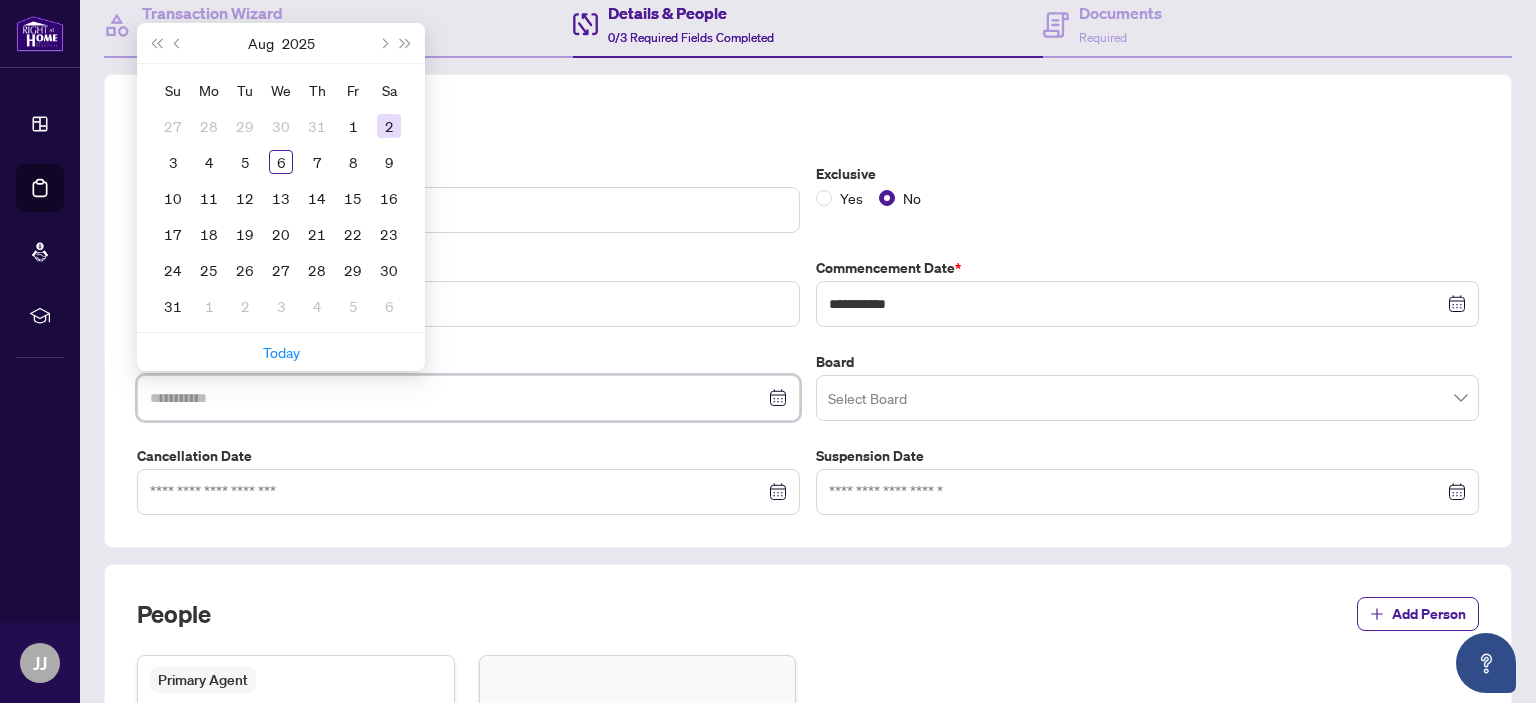 type on "**********" 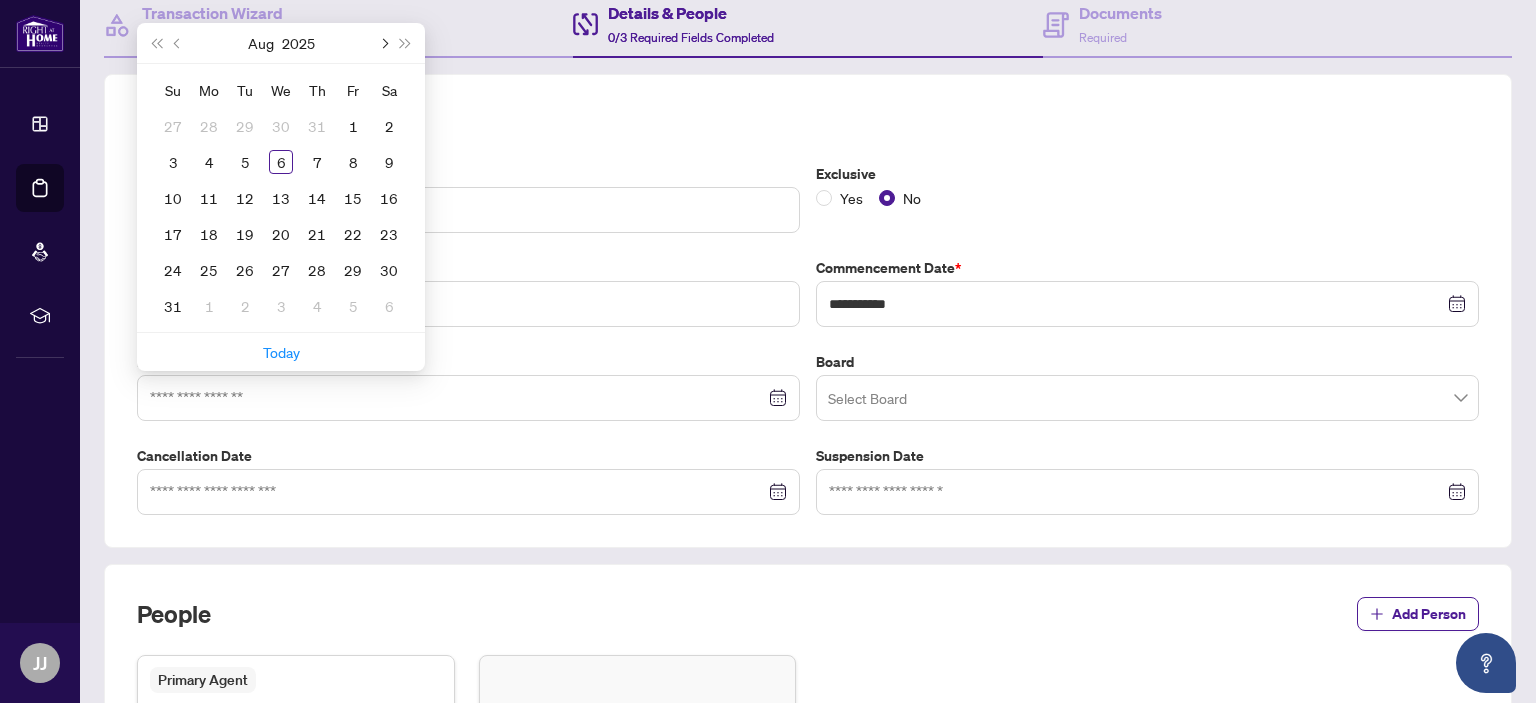 click at bounding box center [383, 43] 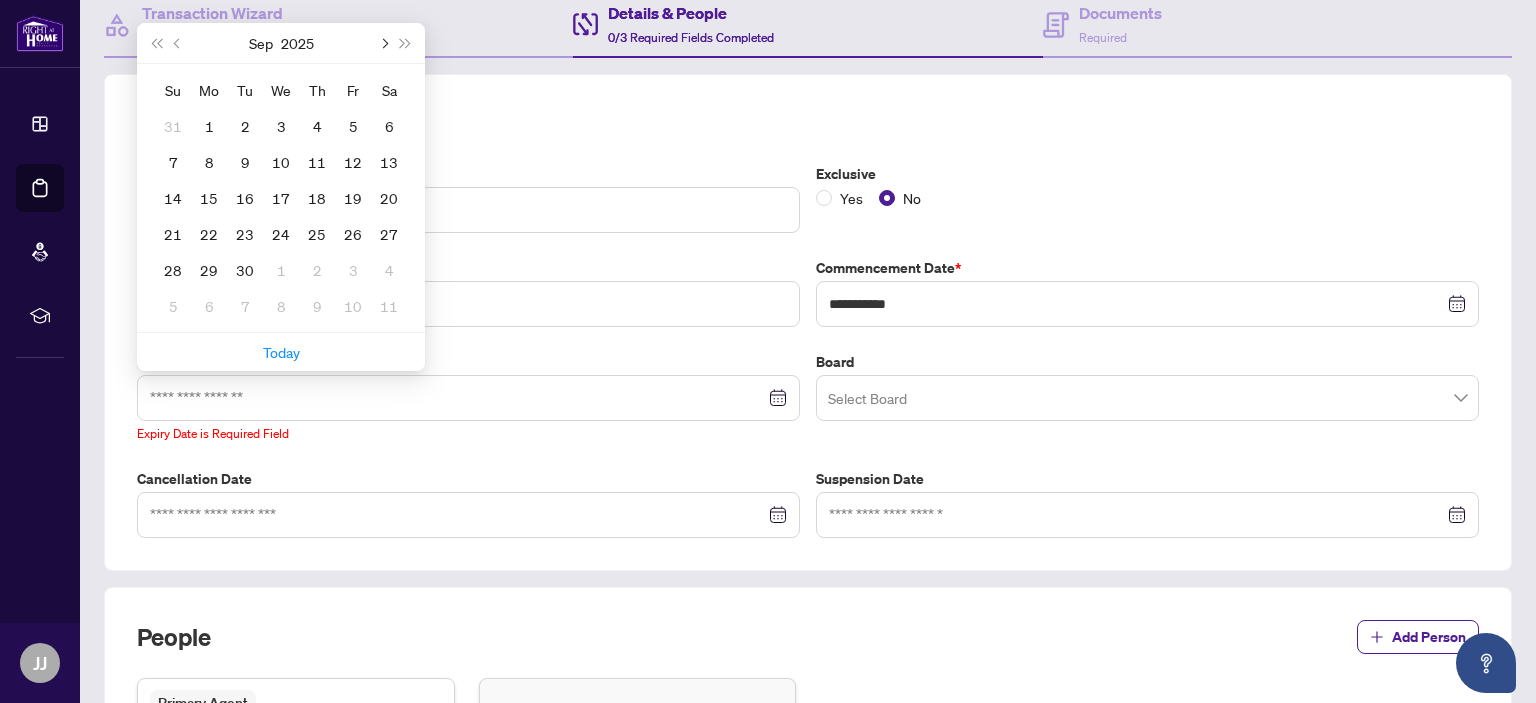 click at bounding box center [383, 43] 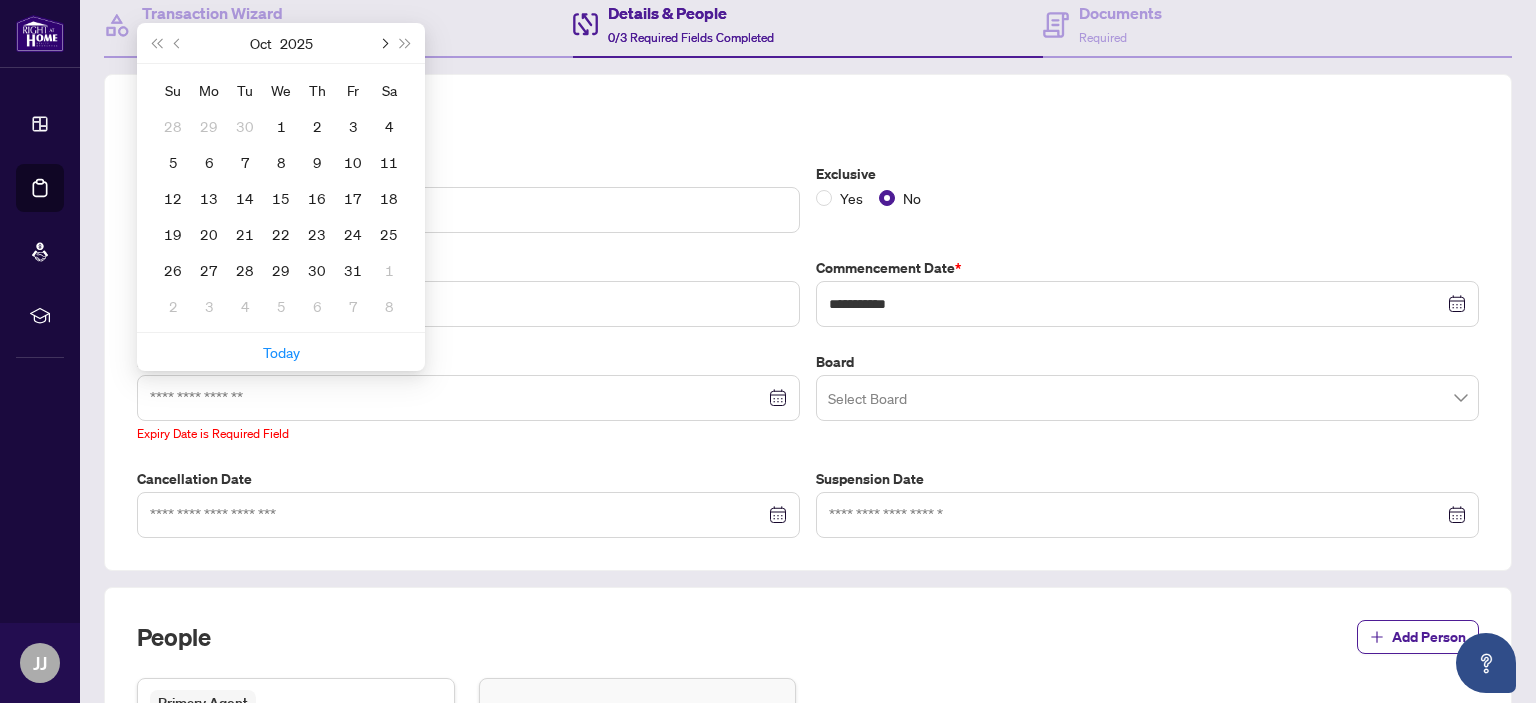 click at bounding box center (383, 43) 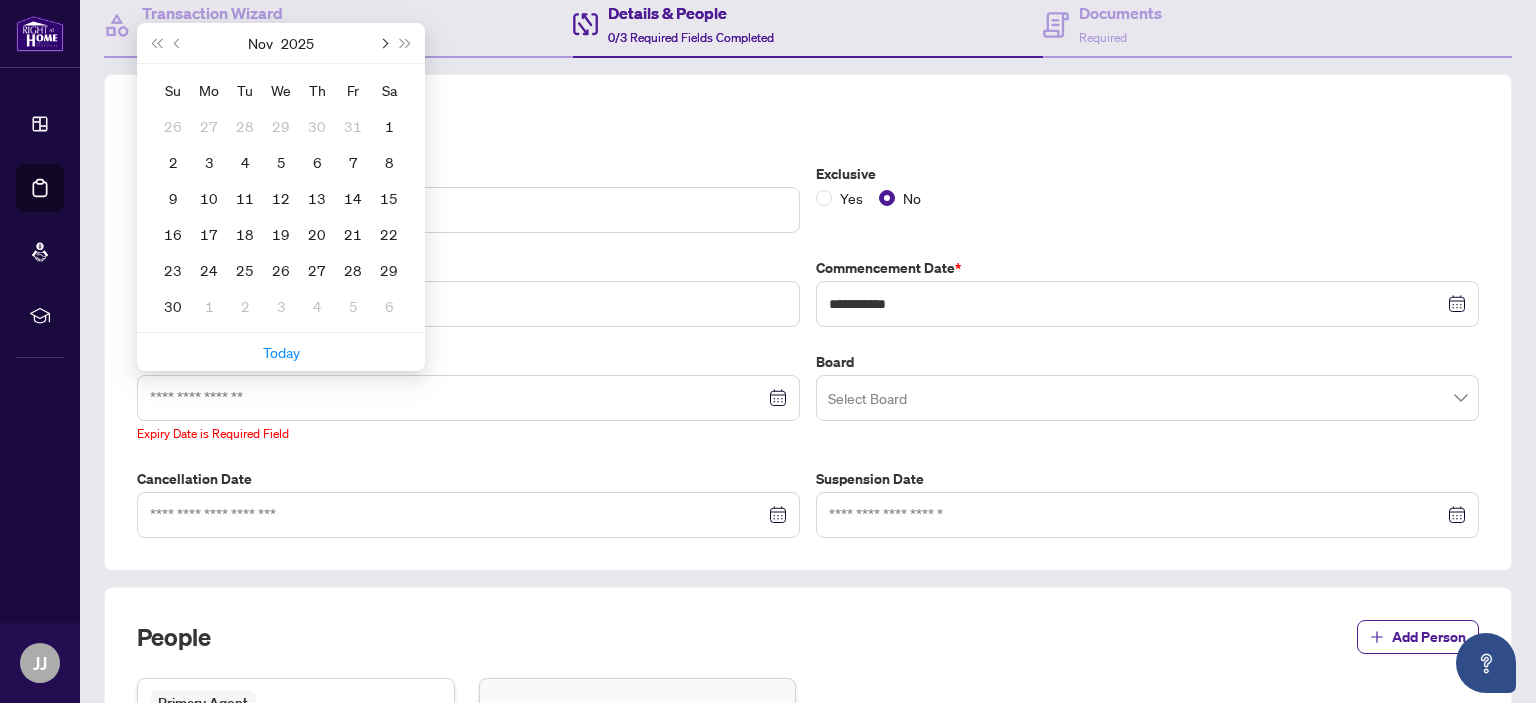 click at bounding box center [383, 43] 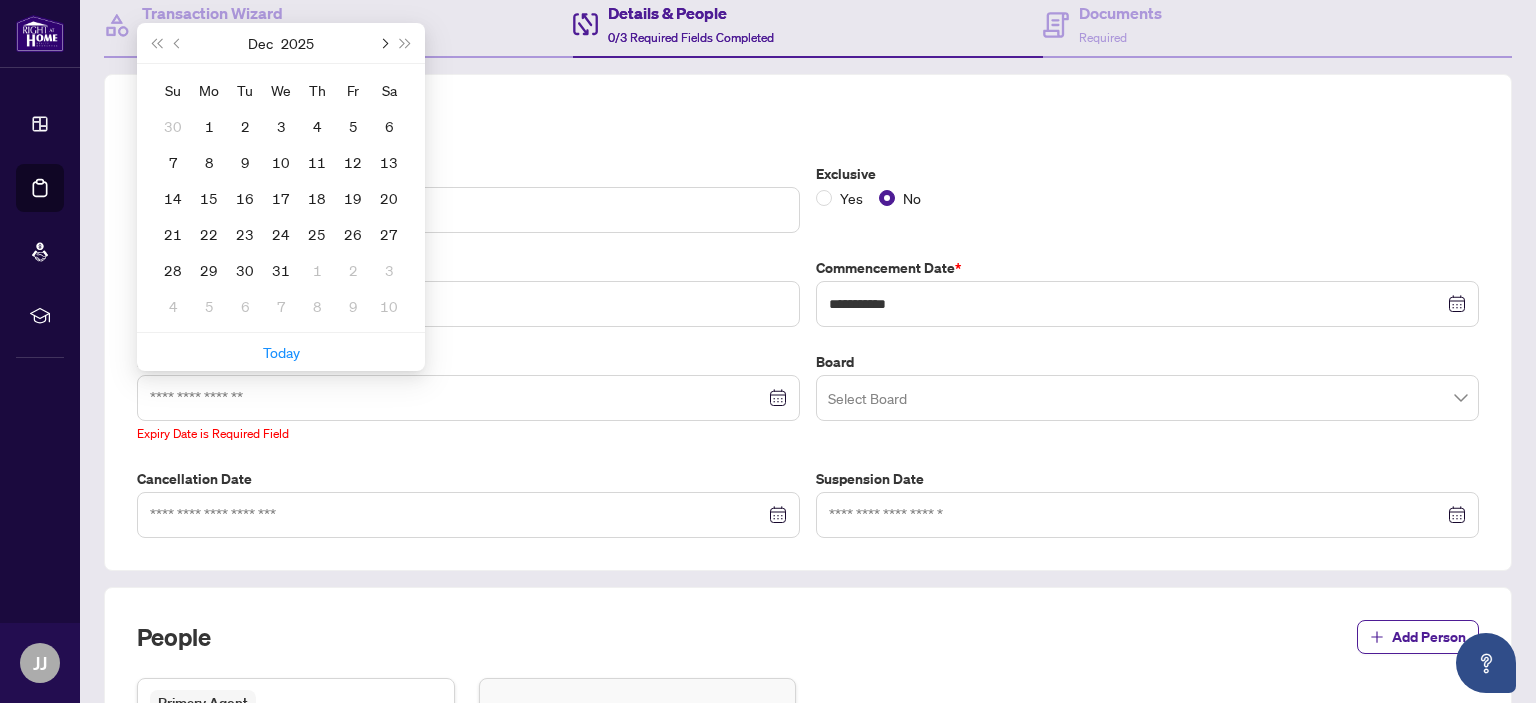 click at bounding box center (383, 43) 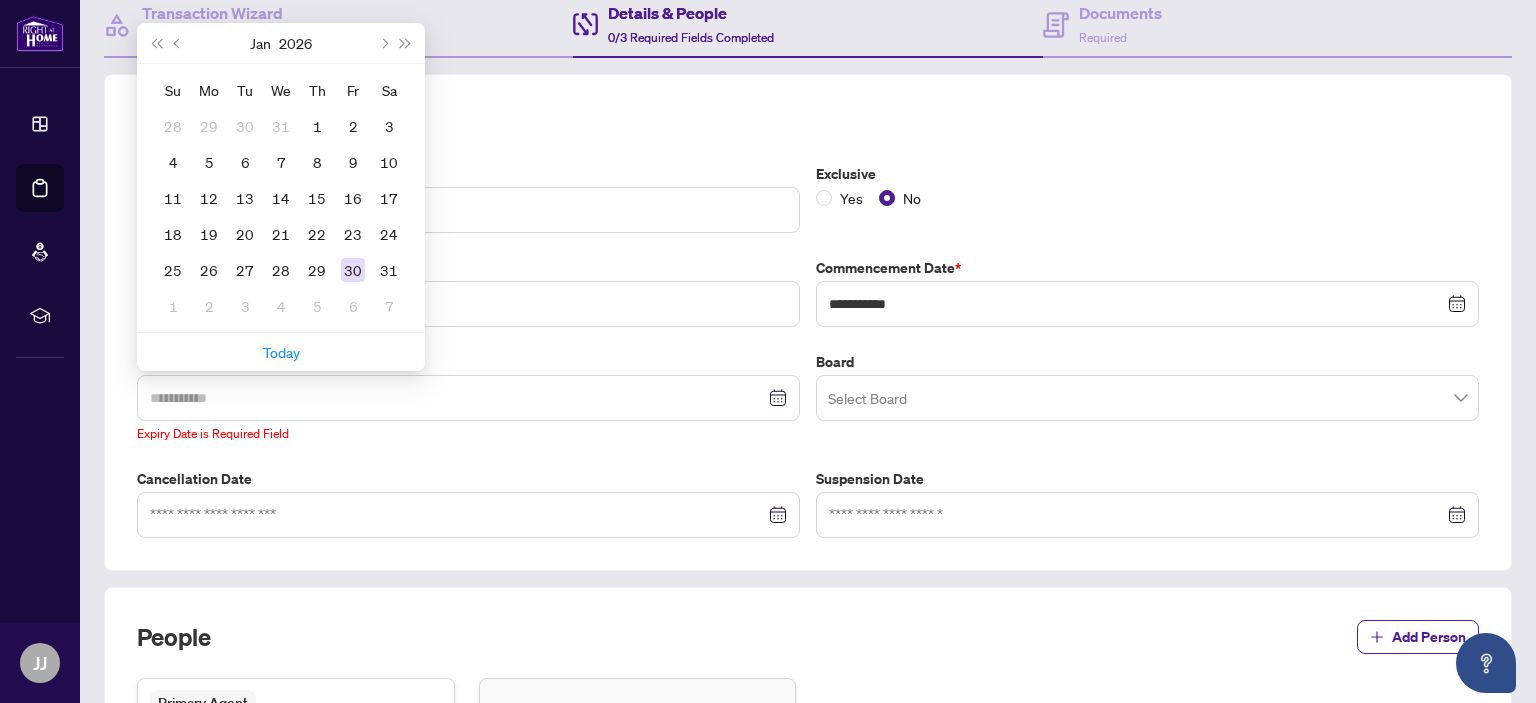 type on "**********" 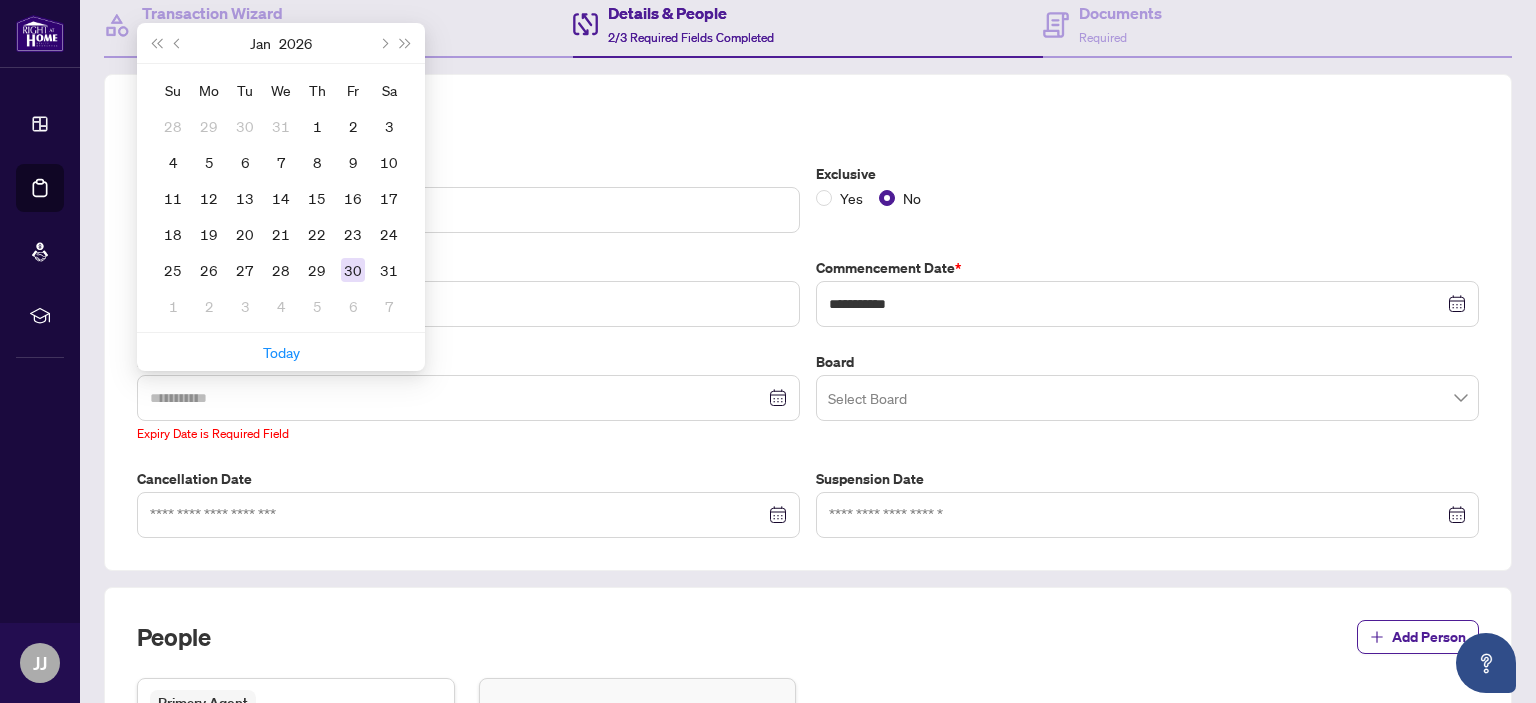 click on "30" at bounding box center (353, 270) 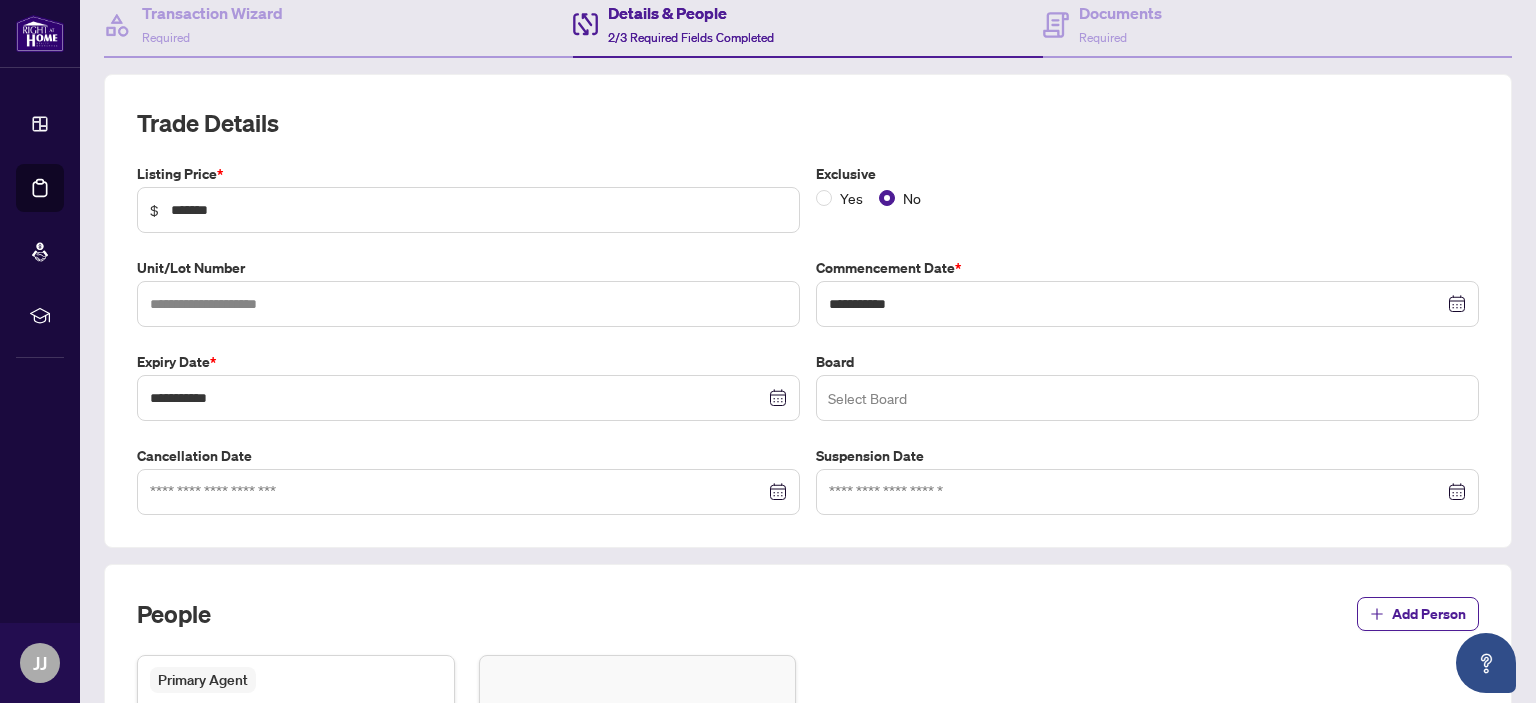 click at bounding box center (1147, 398) 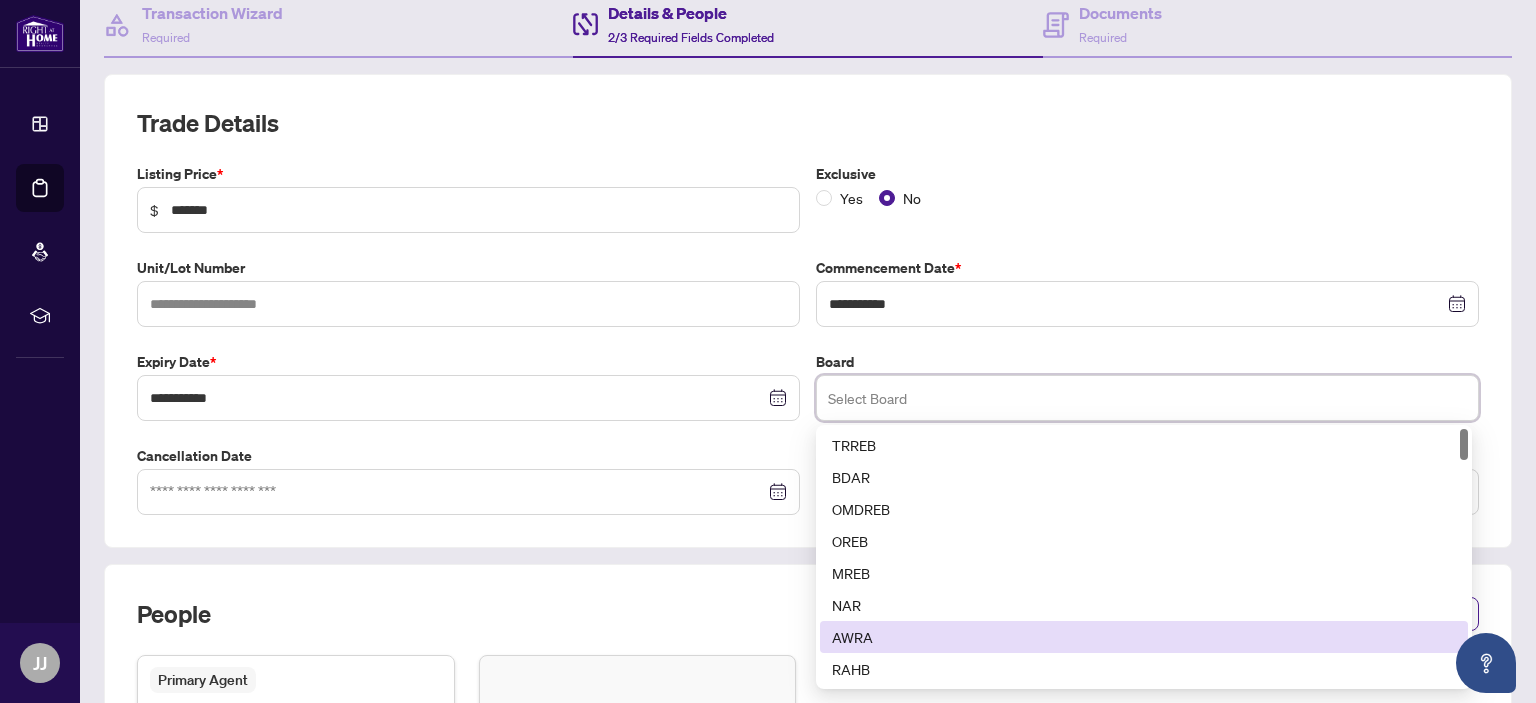 scroll, scrollTop: 100, scrollLeft: 0, axis: vertical 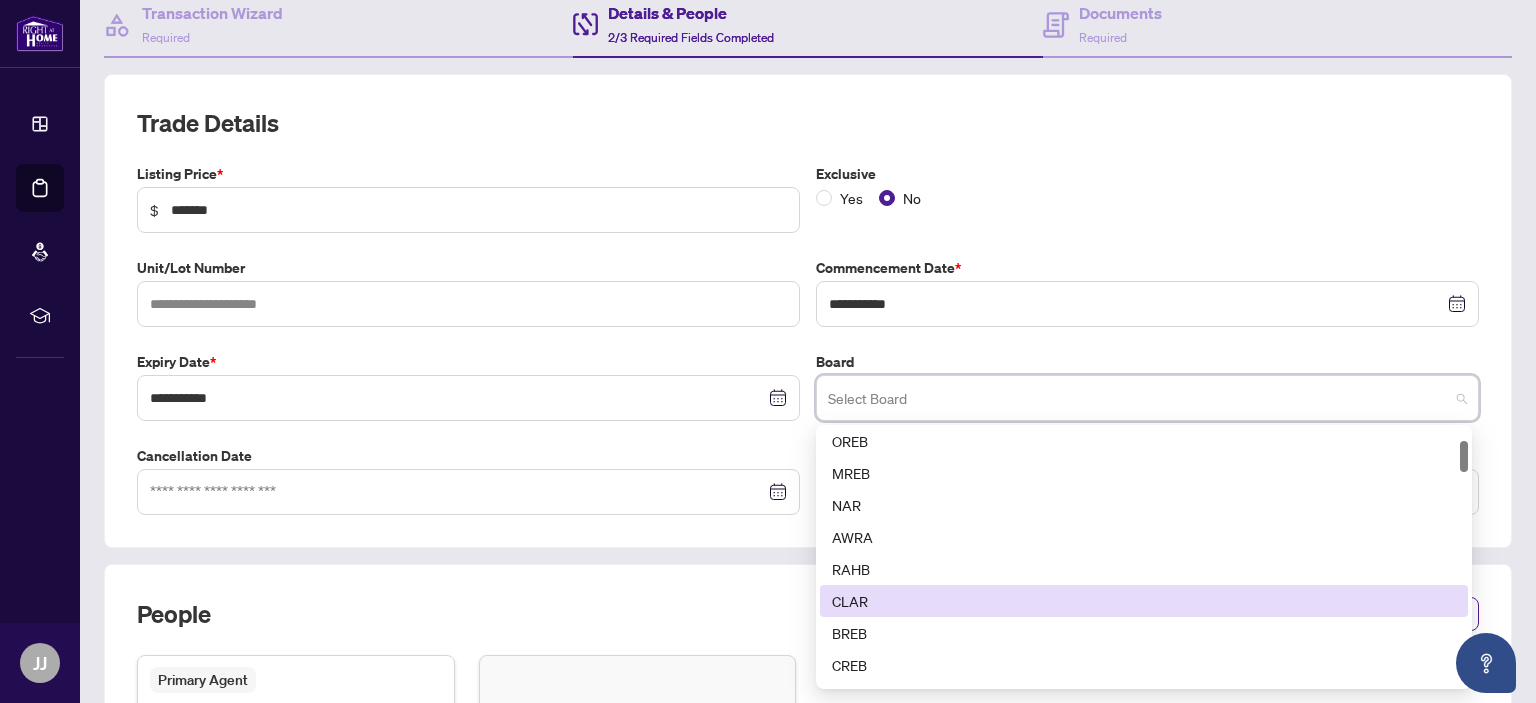 click on "CLAR" at bounding box center [1144, 601] 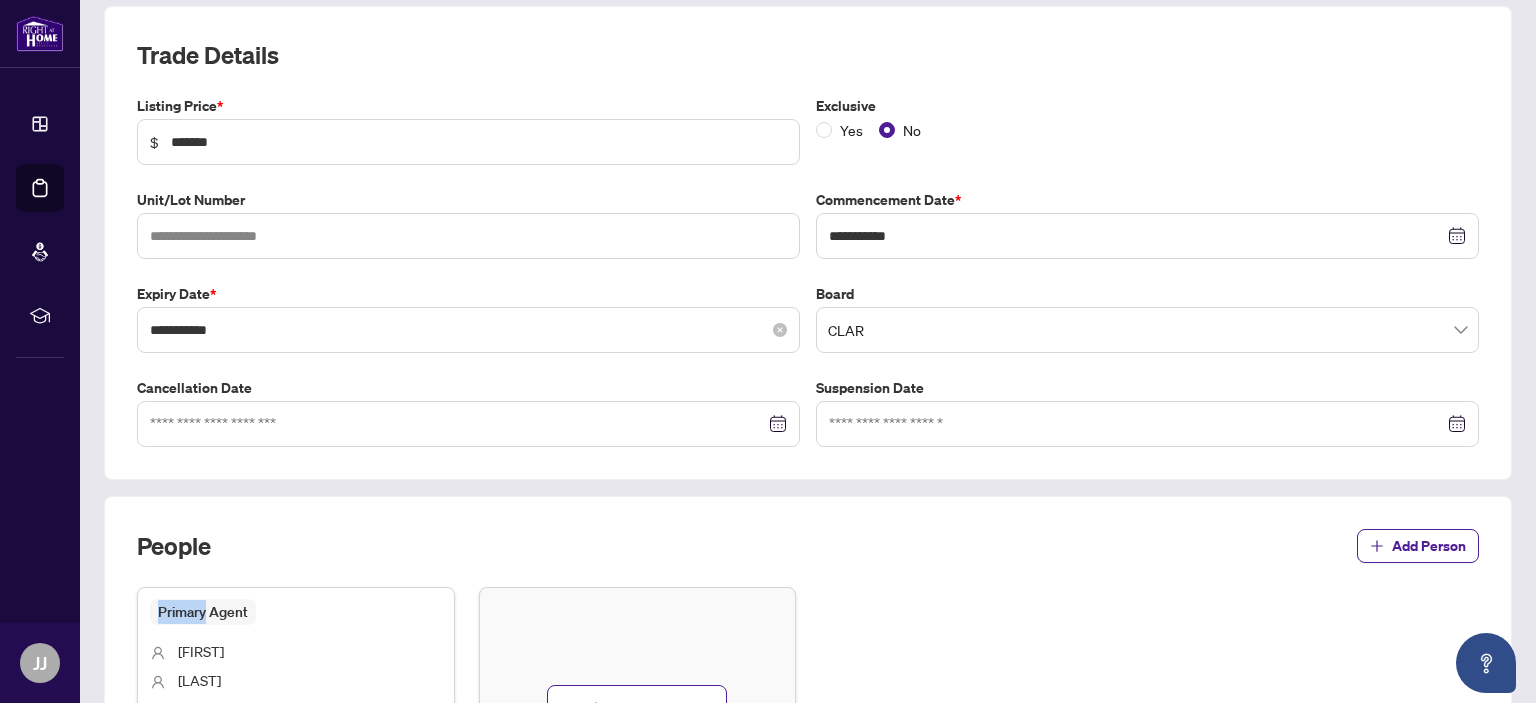 scroll, scrollTop: 300, scrollLeft: 0, axis: vertical 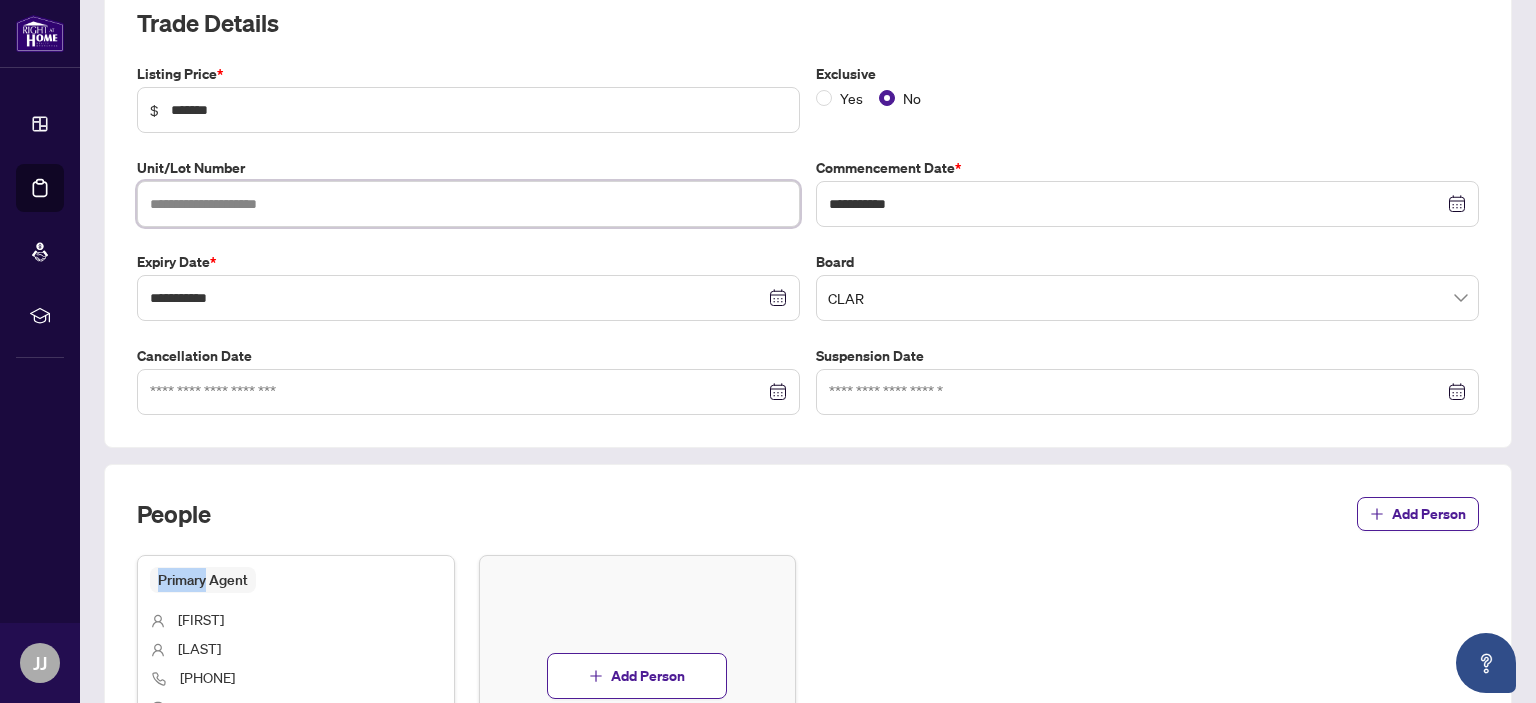 click at bounding box center (468, 204) 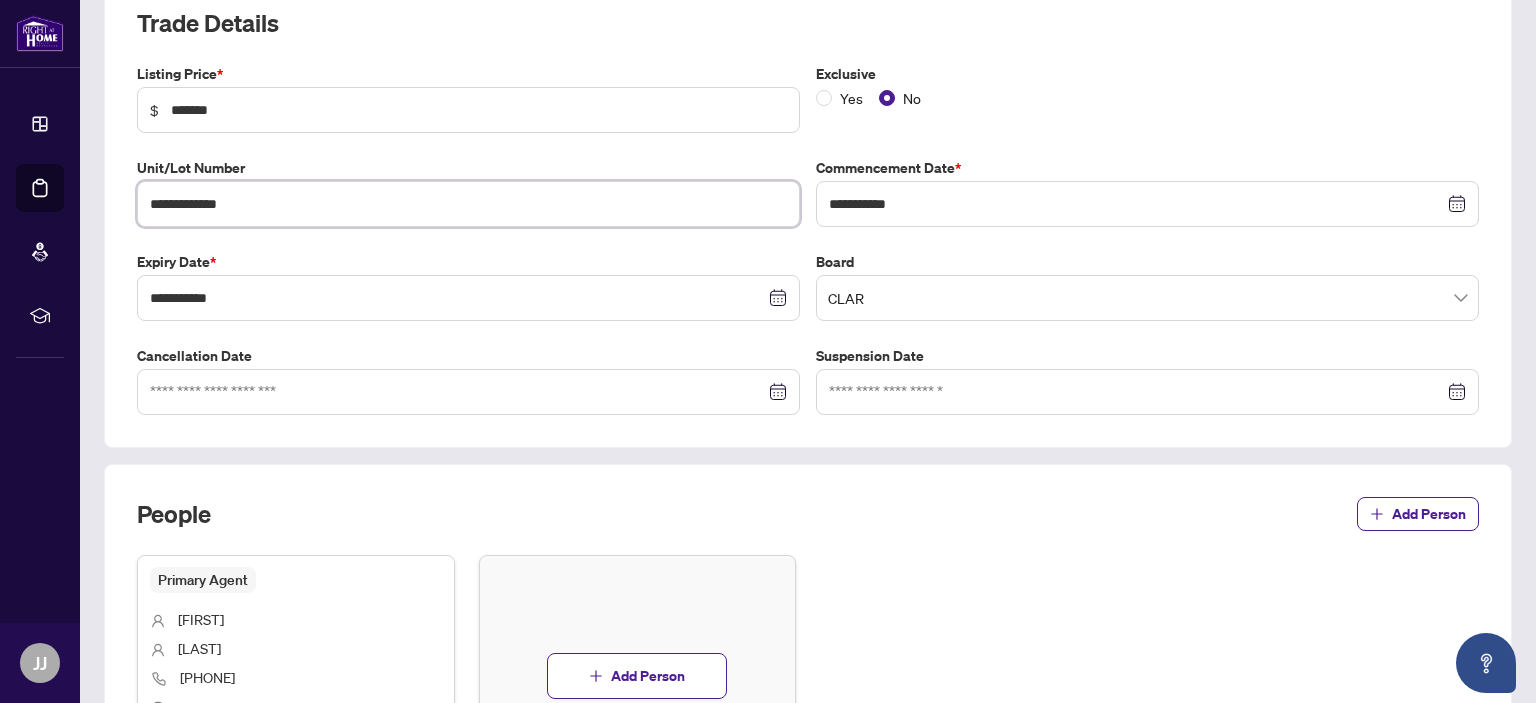 click on "**********" at bounding box center (468, 204) 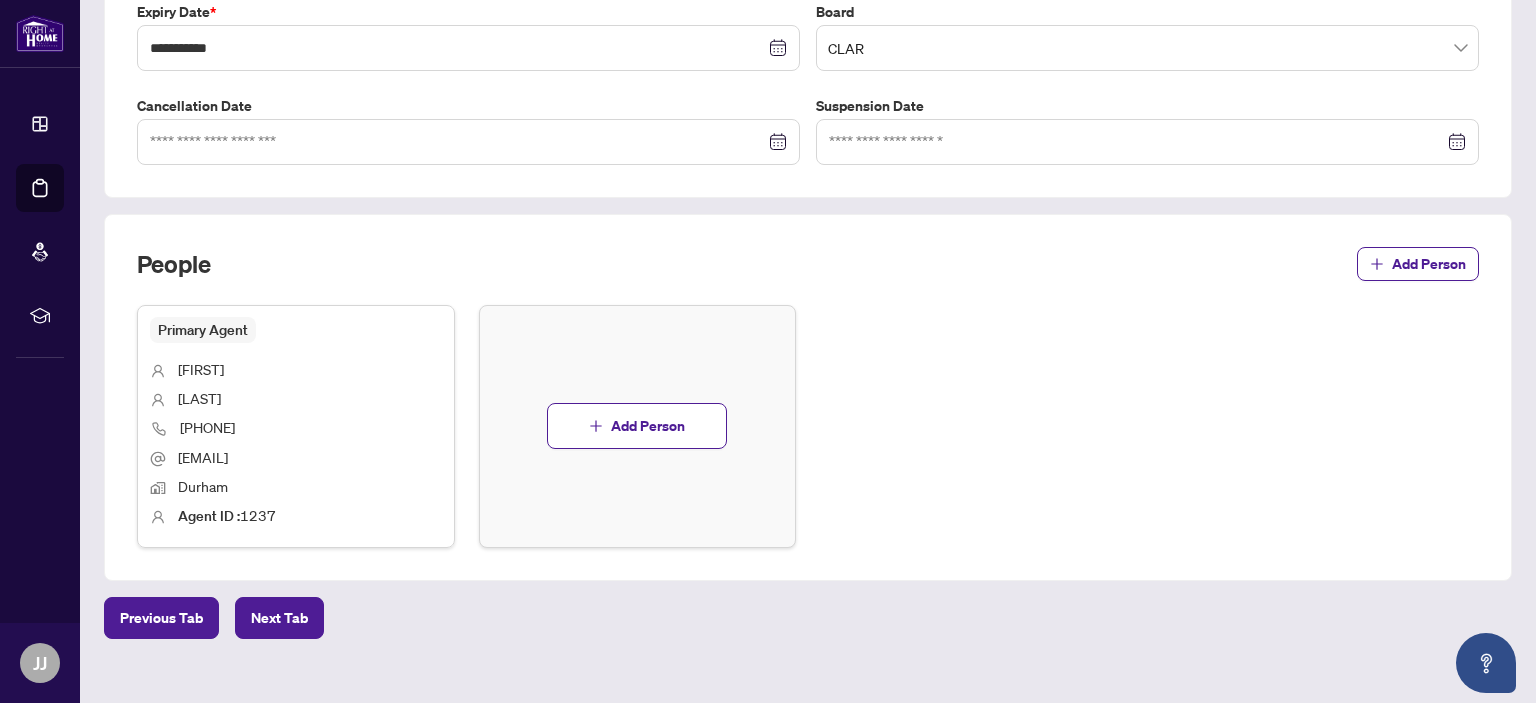scroll, scrollTop: 573, scrollLeft: 0, axis: vertical 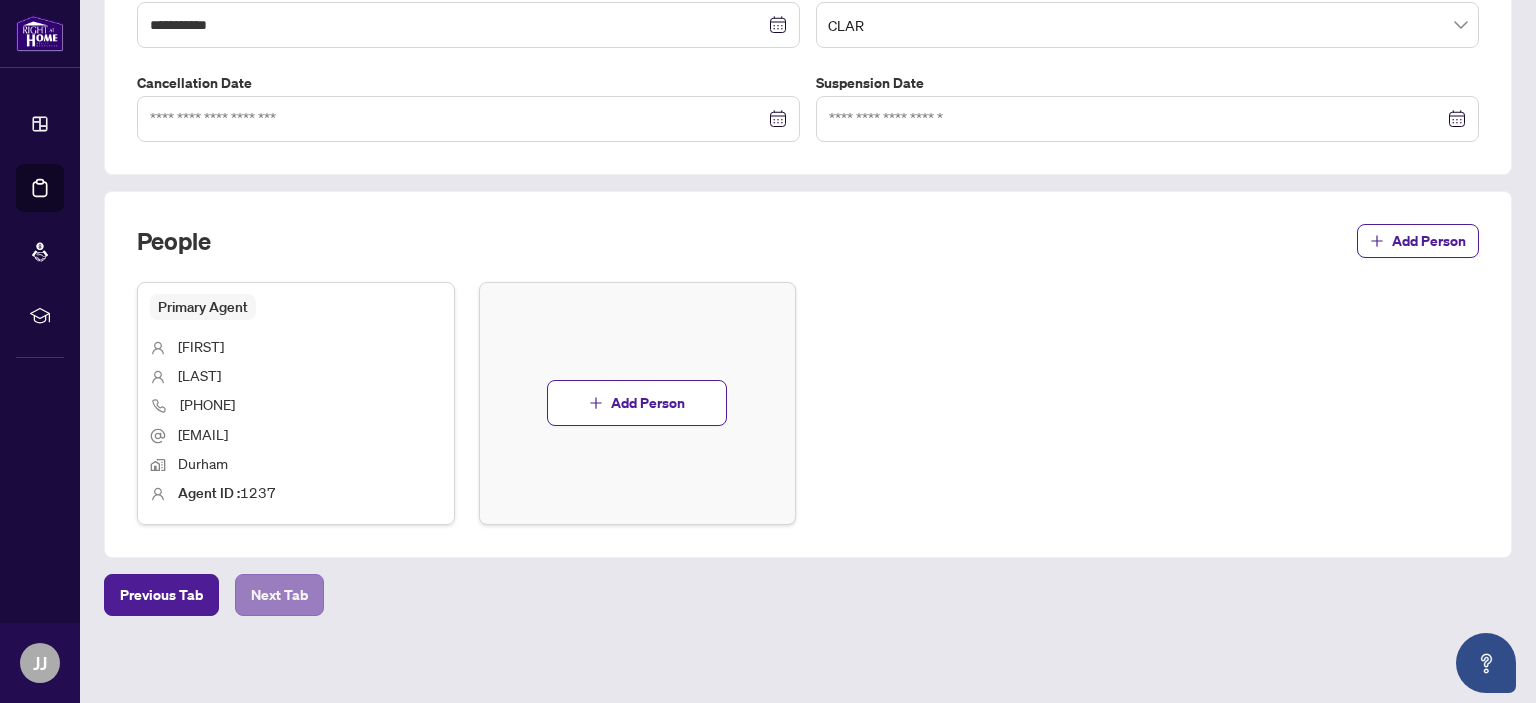 type on "**********" 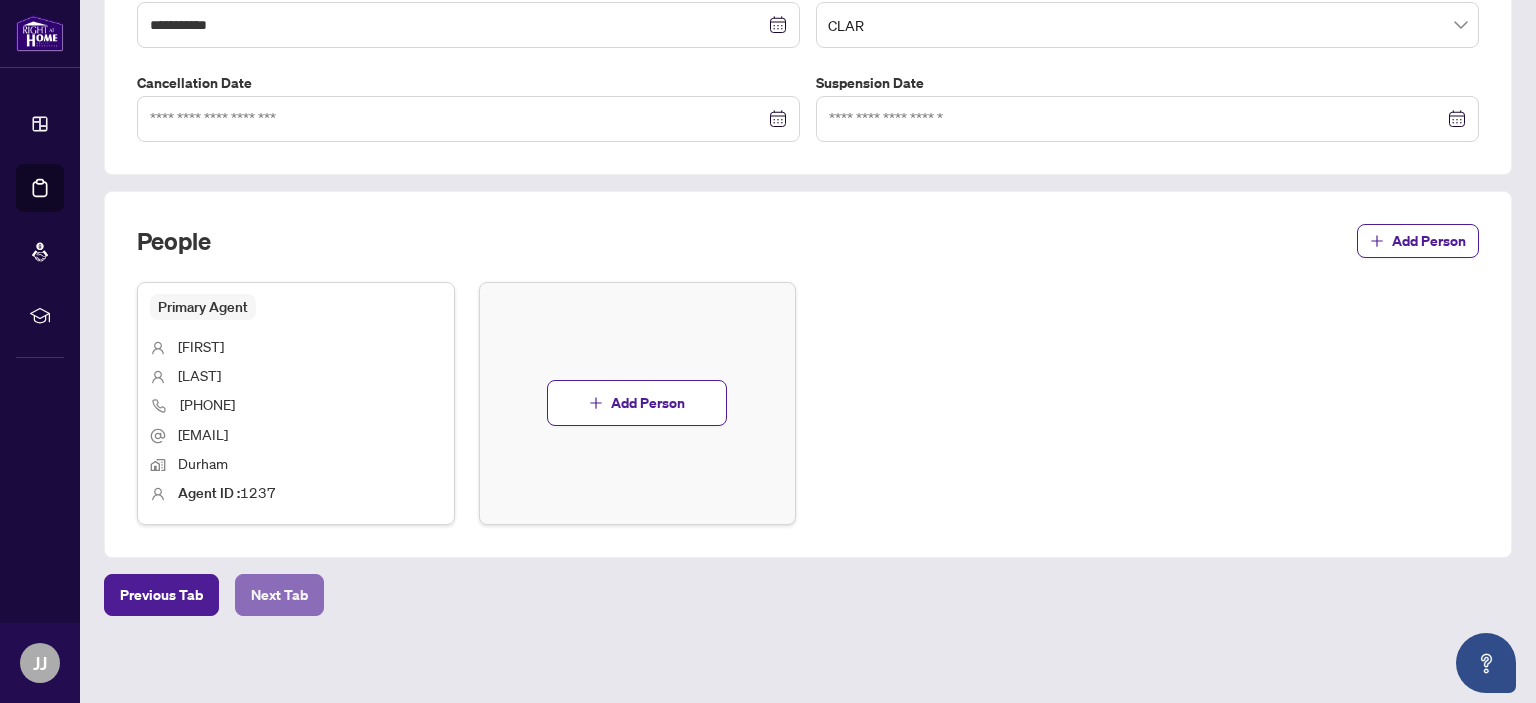 click on "Next Tab" at bounding box center [279, 595] 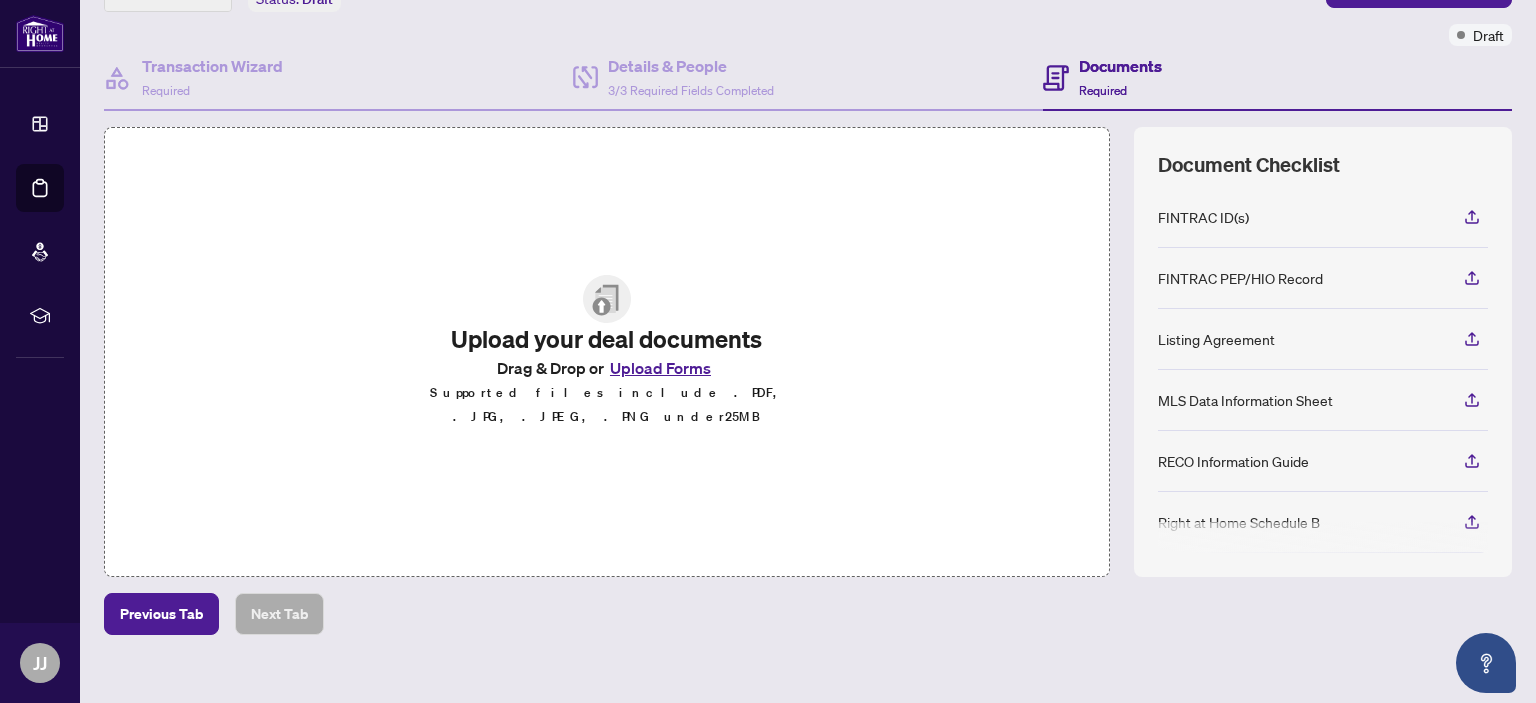 scroll, scrollTop: 170, scrollLeft: 0, axis: vertical 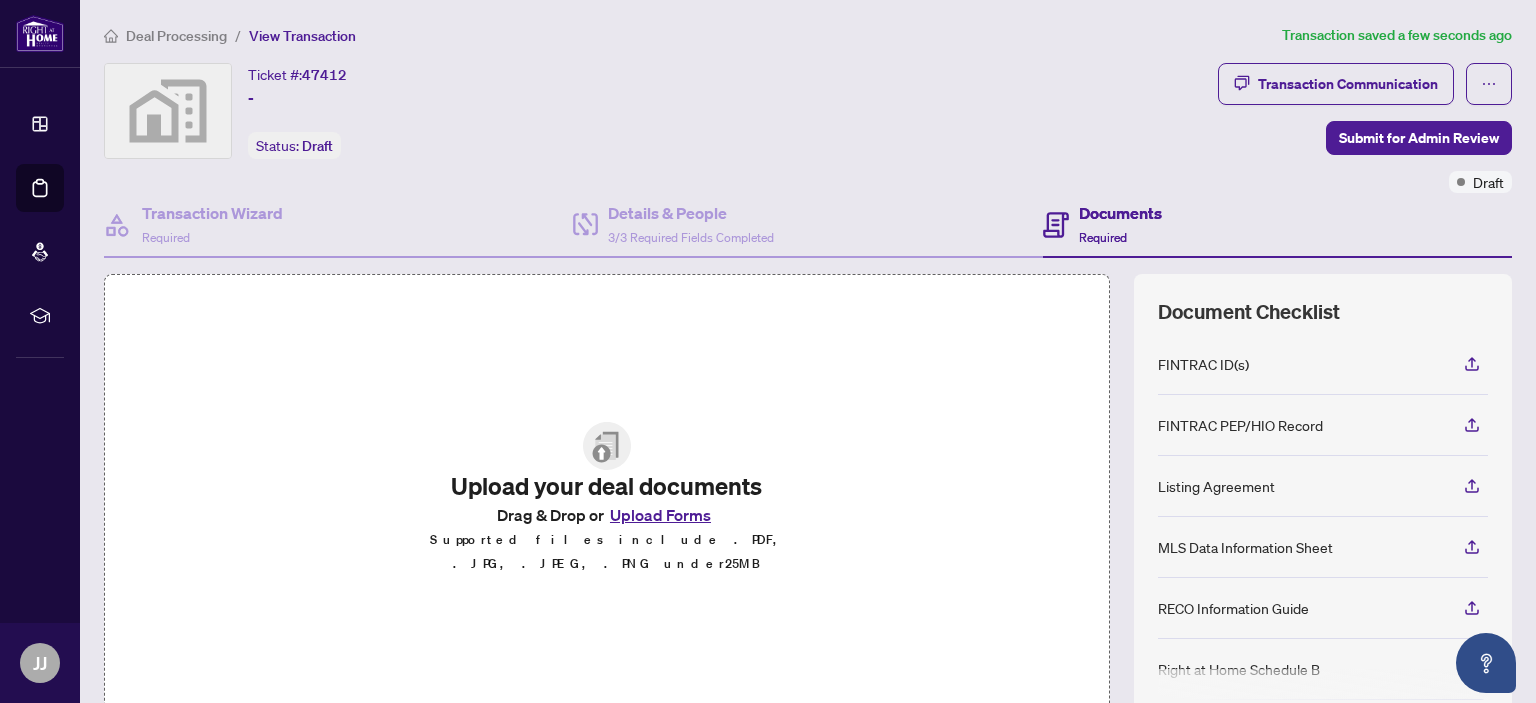 click on "Upload Forms" at bounding box center [660, 515] 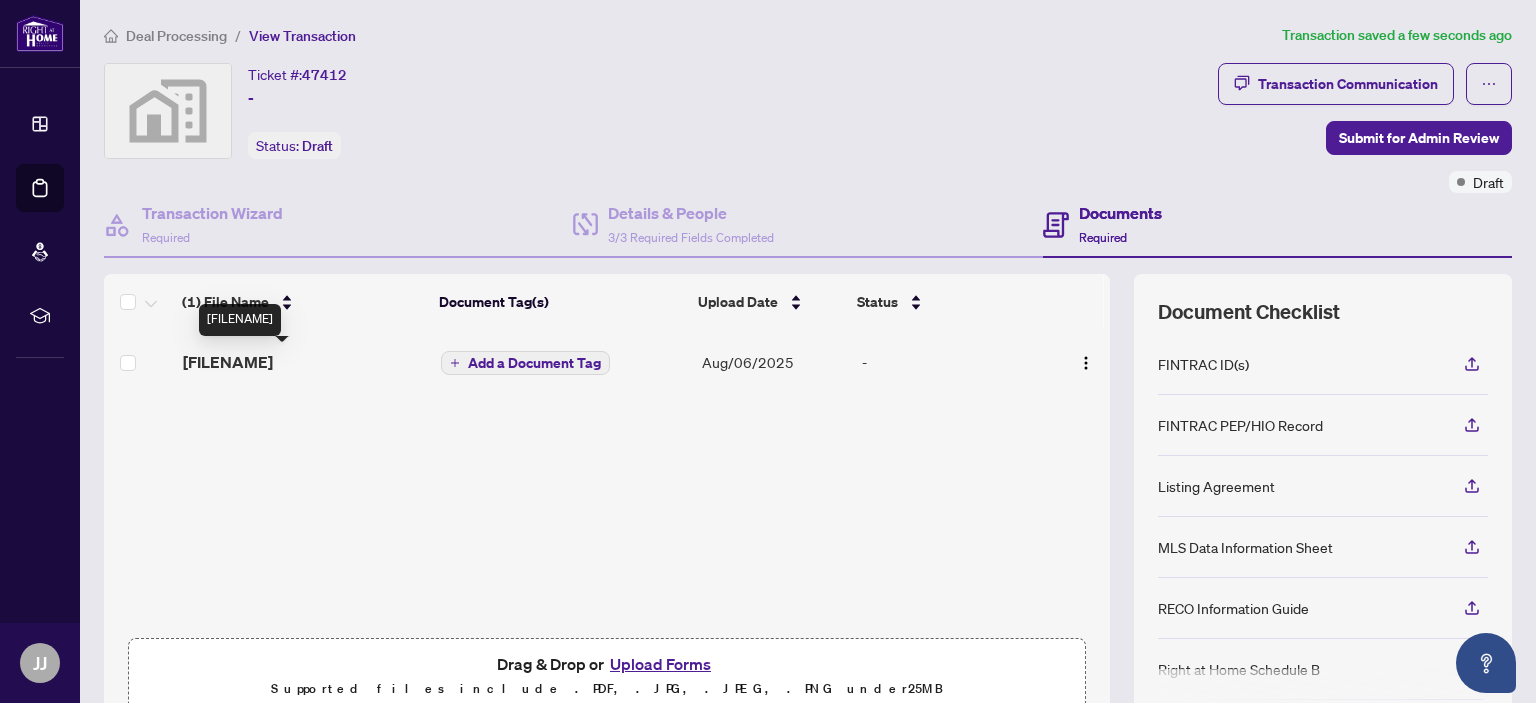click on "[FILENAME]" at bounding box center (228, 362) 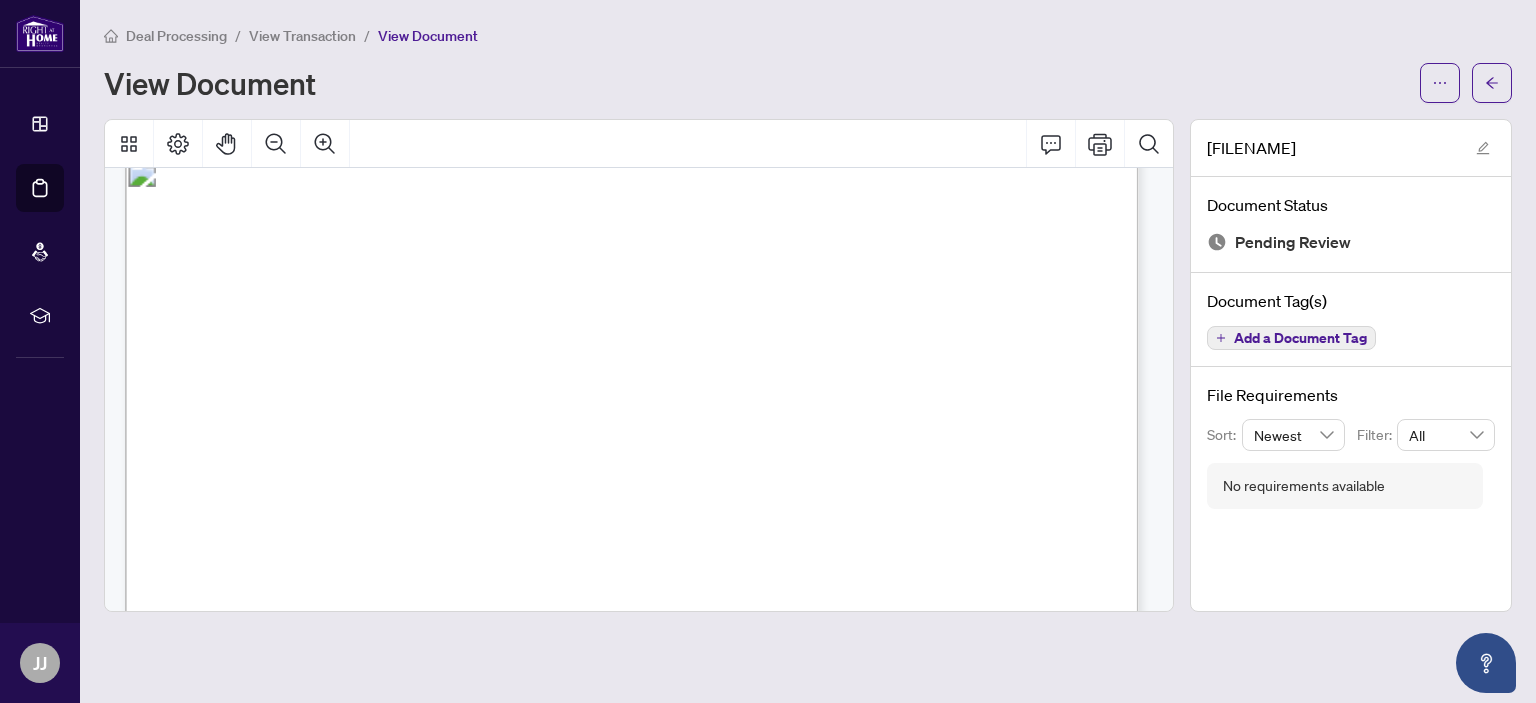 scroll, scrollTop: 0, scrollLeft: 0, axis: both 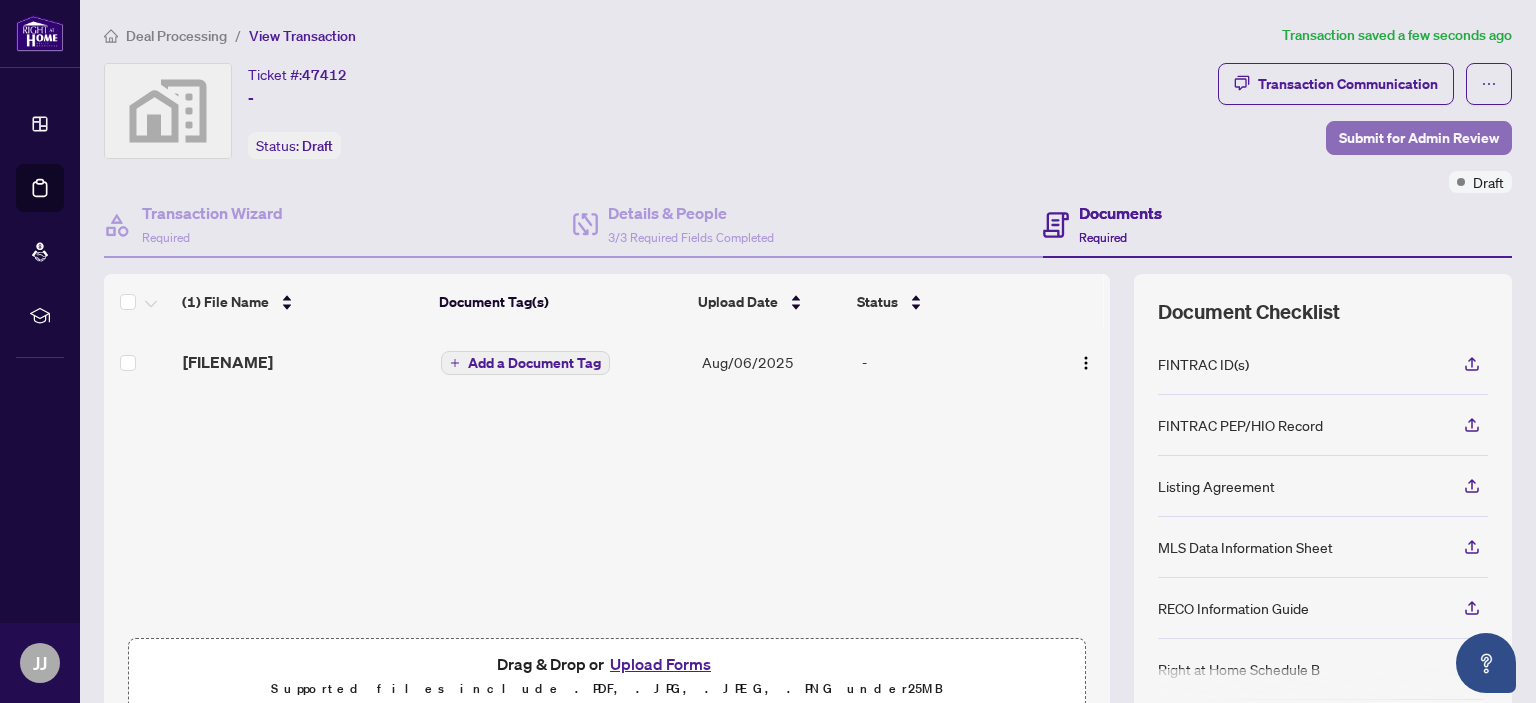 click on "Submit for Admin Review" at bounding box center [1419, 138] 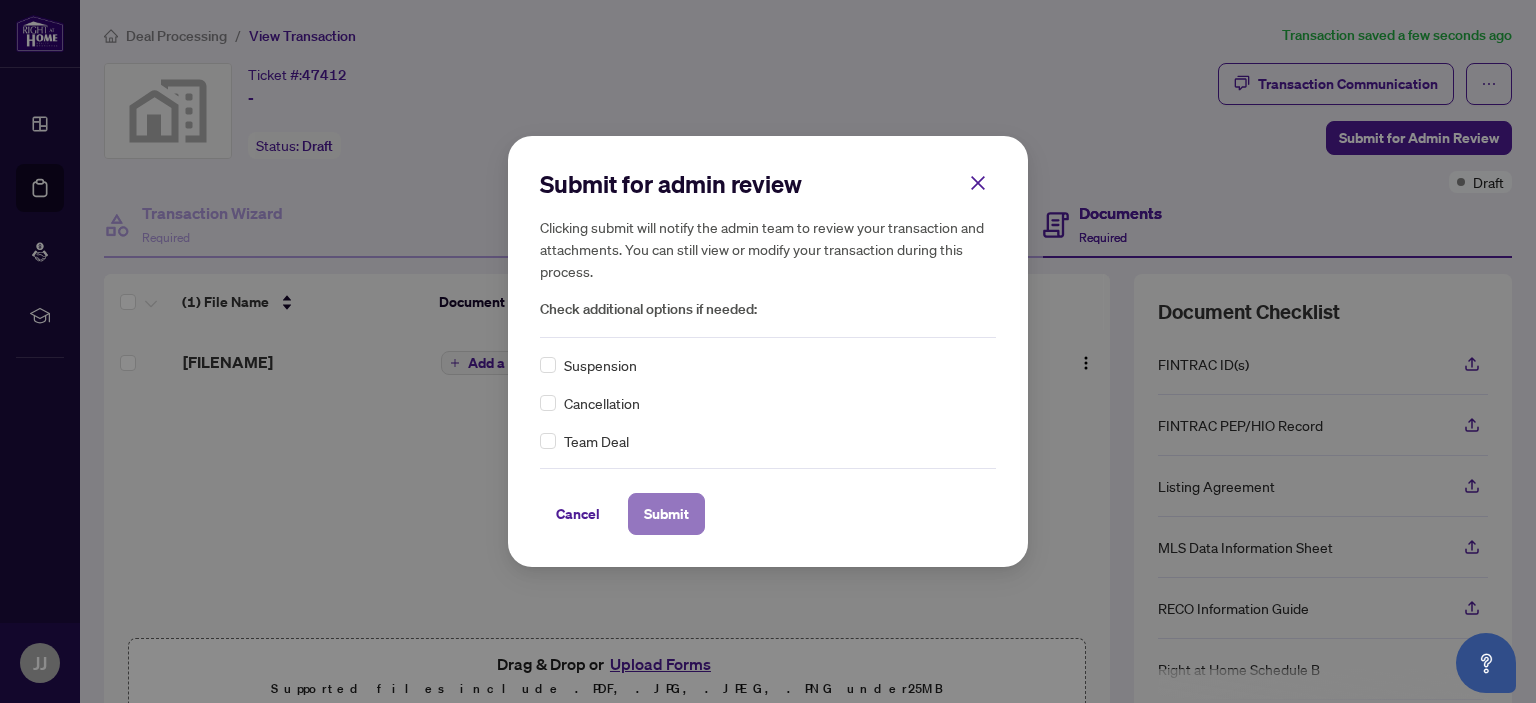 click on "Submit" at bounding box center (666, 514) 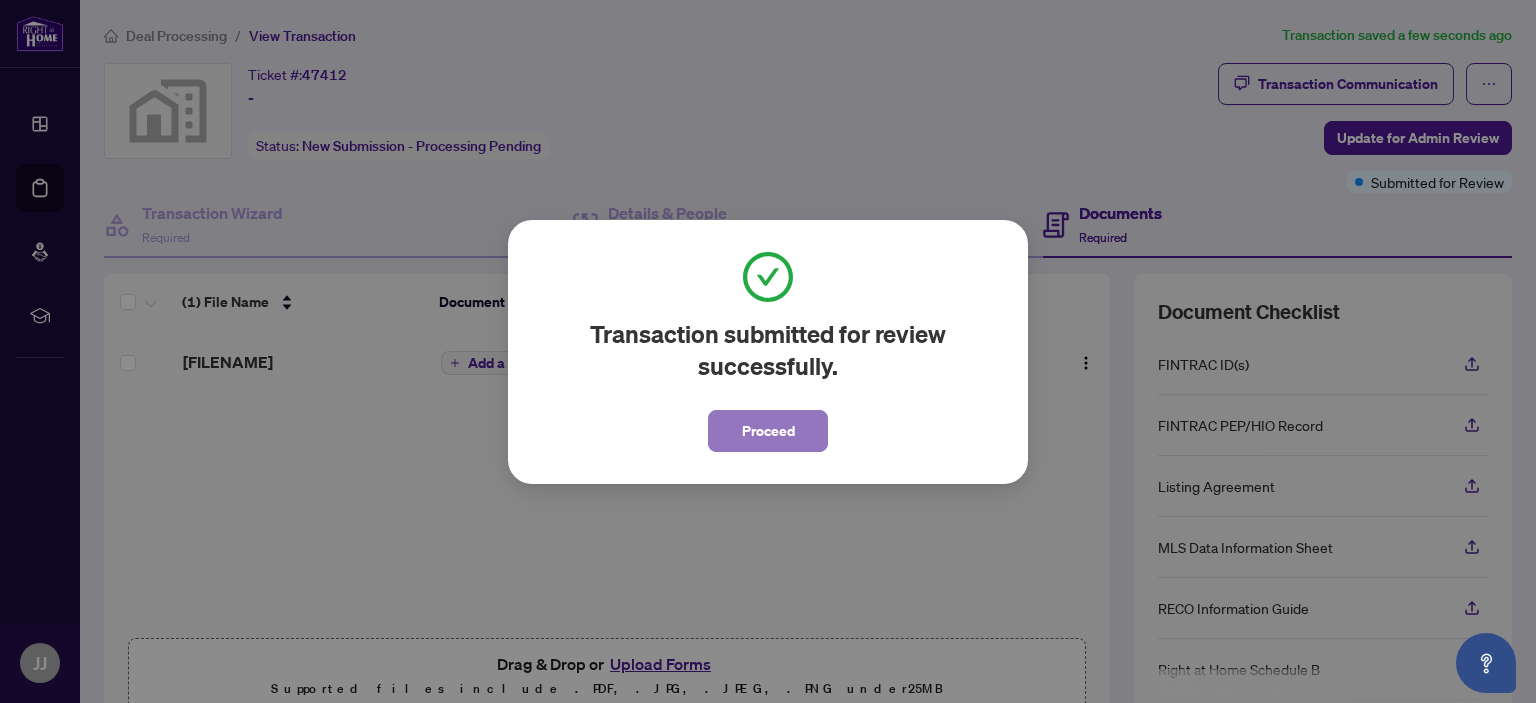 click on "Proceed" at bounding box center (768, 431) 